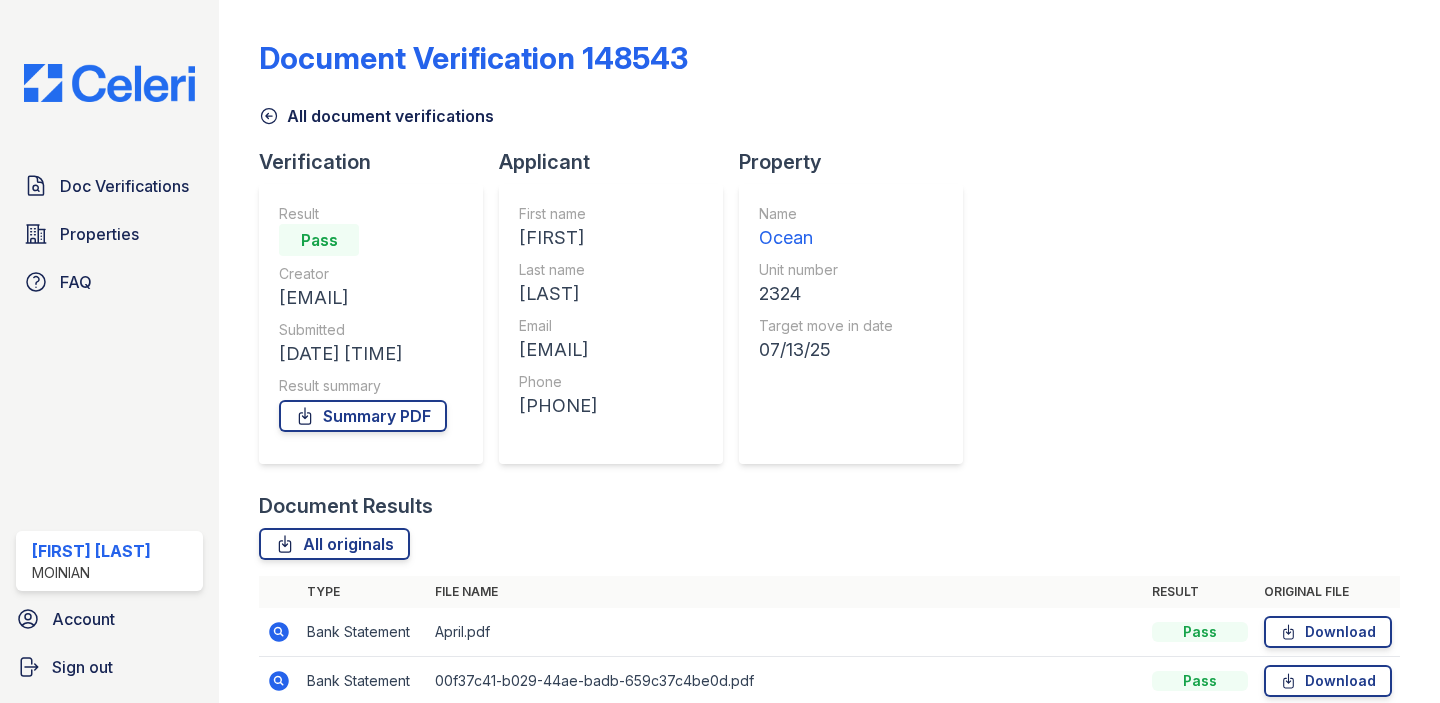 scroll, scrollTop: 0, scrollLeft: 0, axis: both 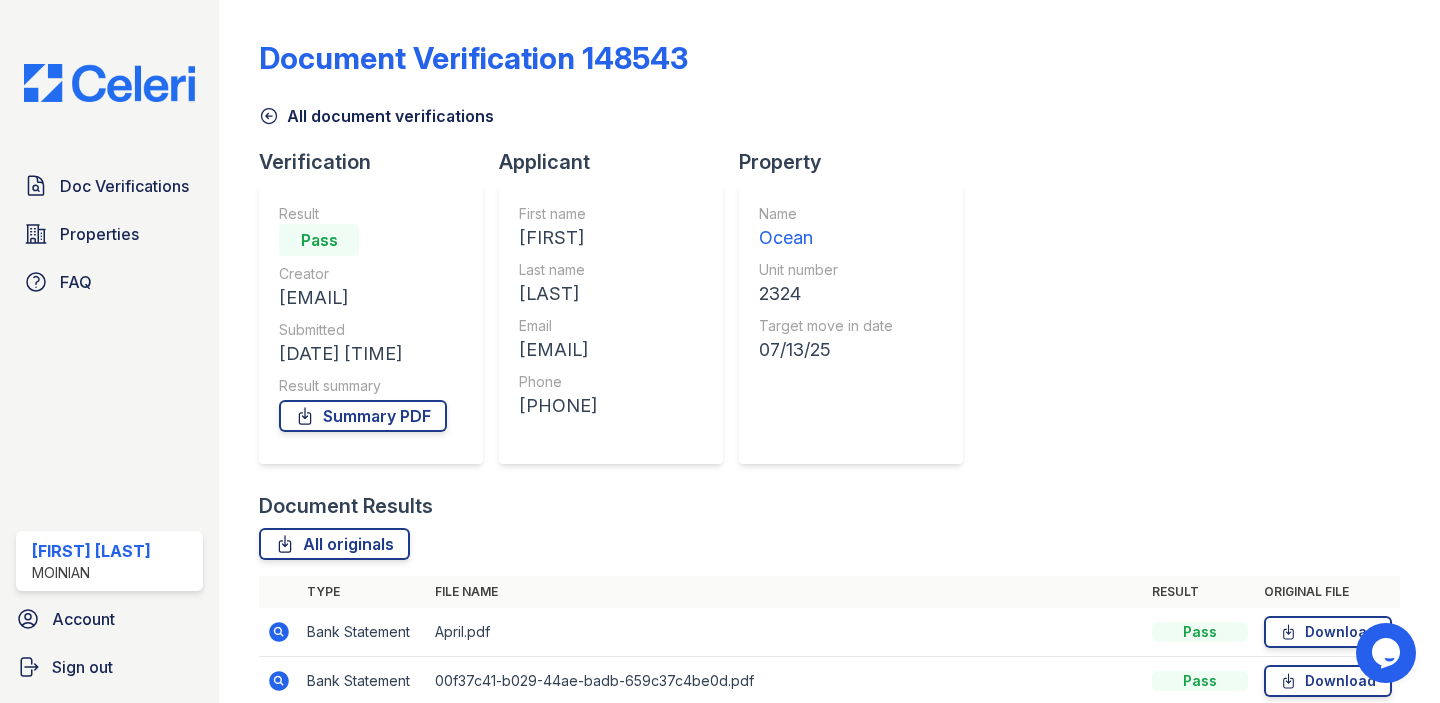 click at bounding box center [109, 83] 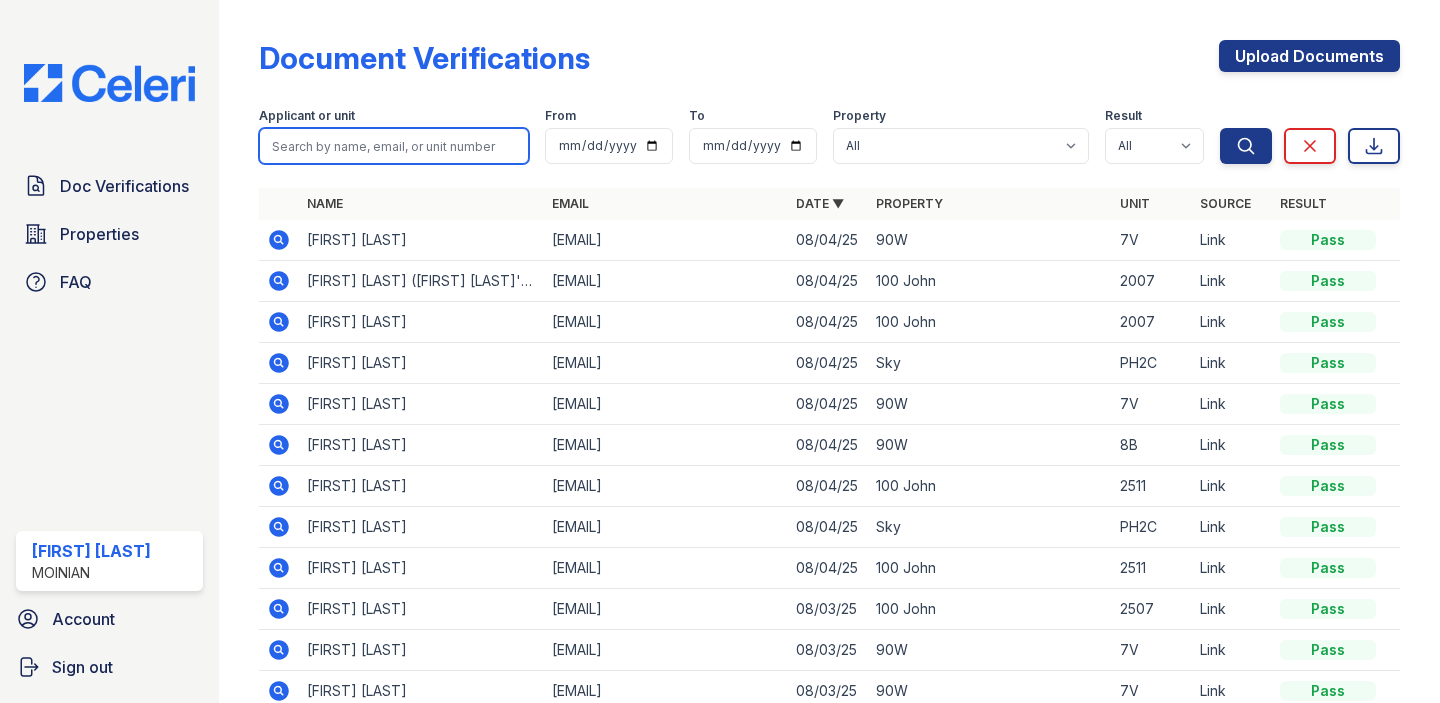 click at bounding box center (394, 146) 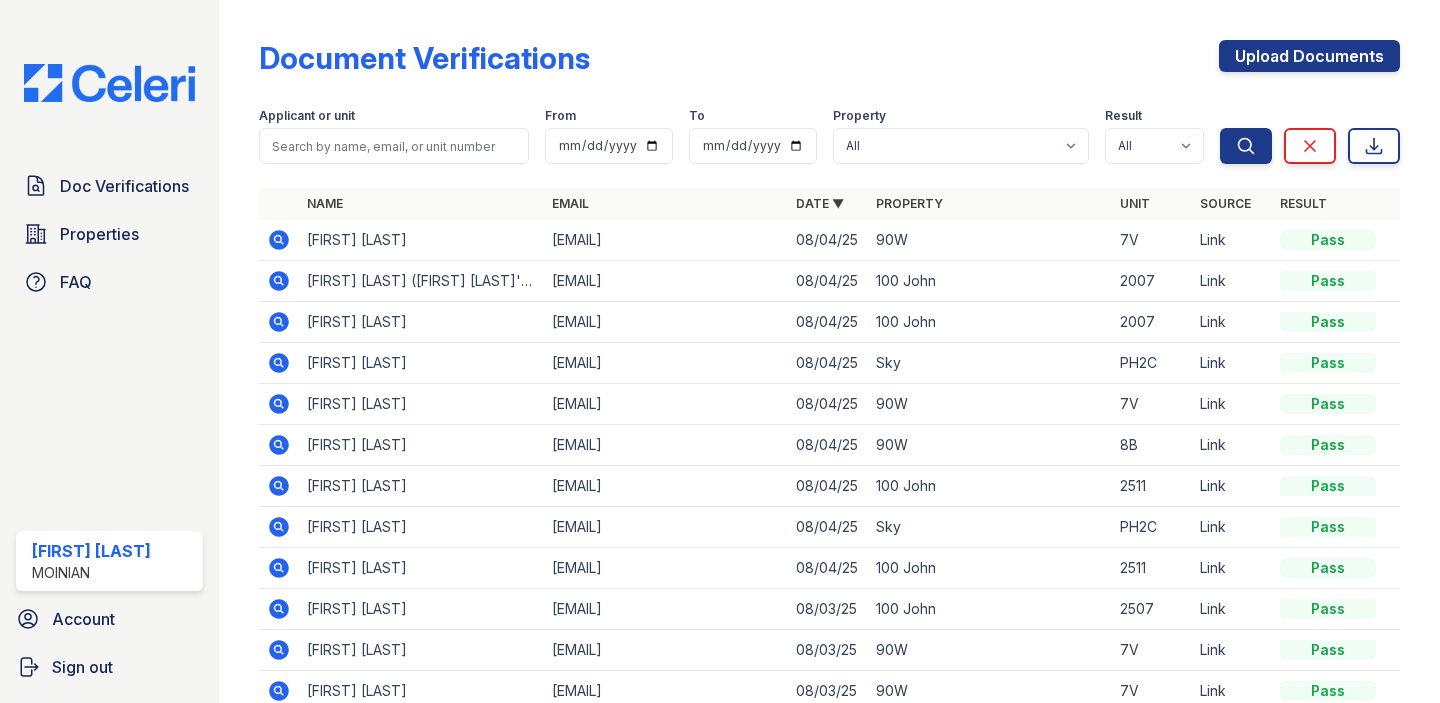 click 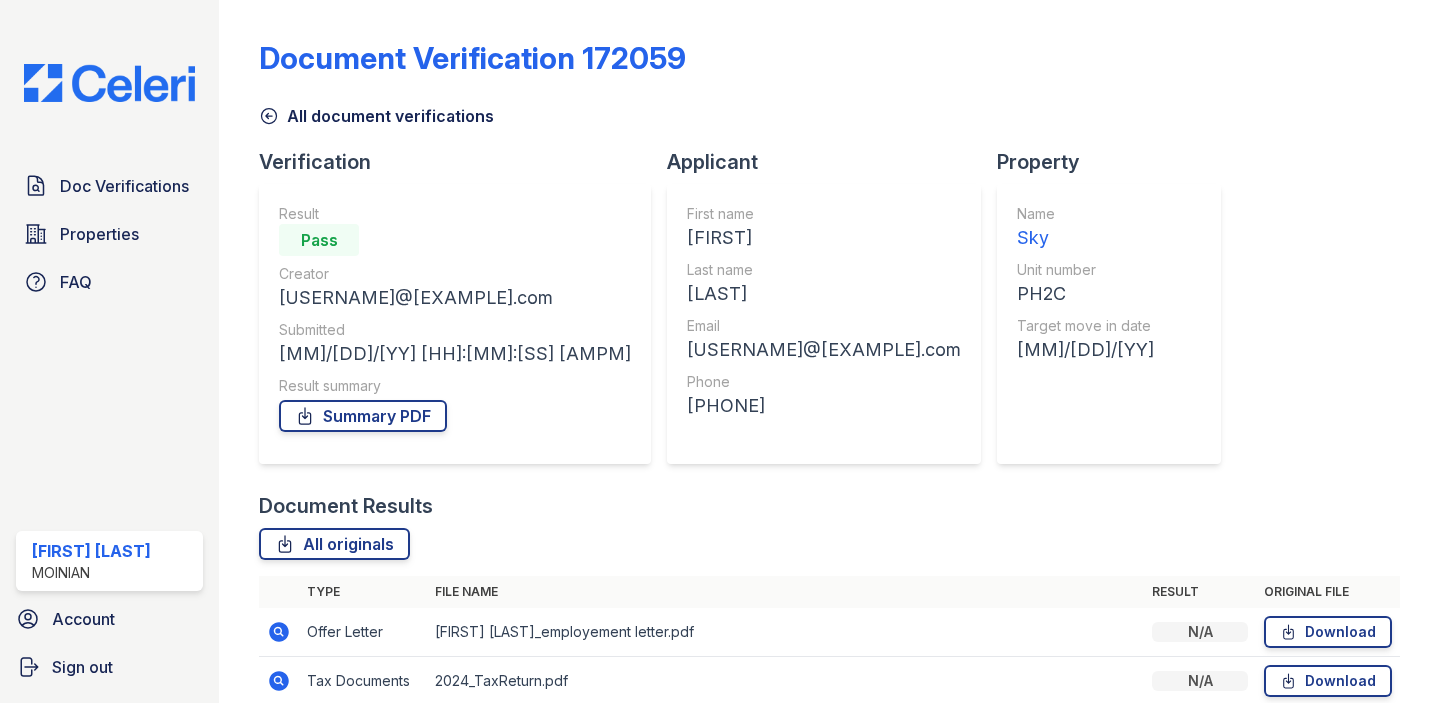 scroll, scrollTop: 0, scrollLeft: 0, axis: both 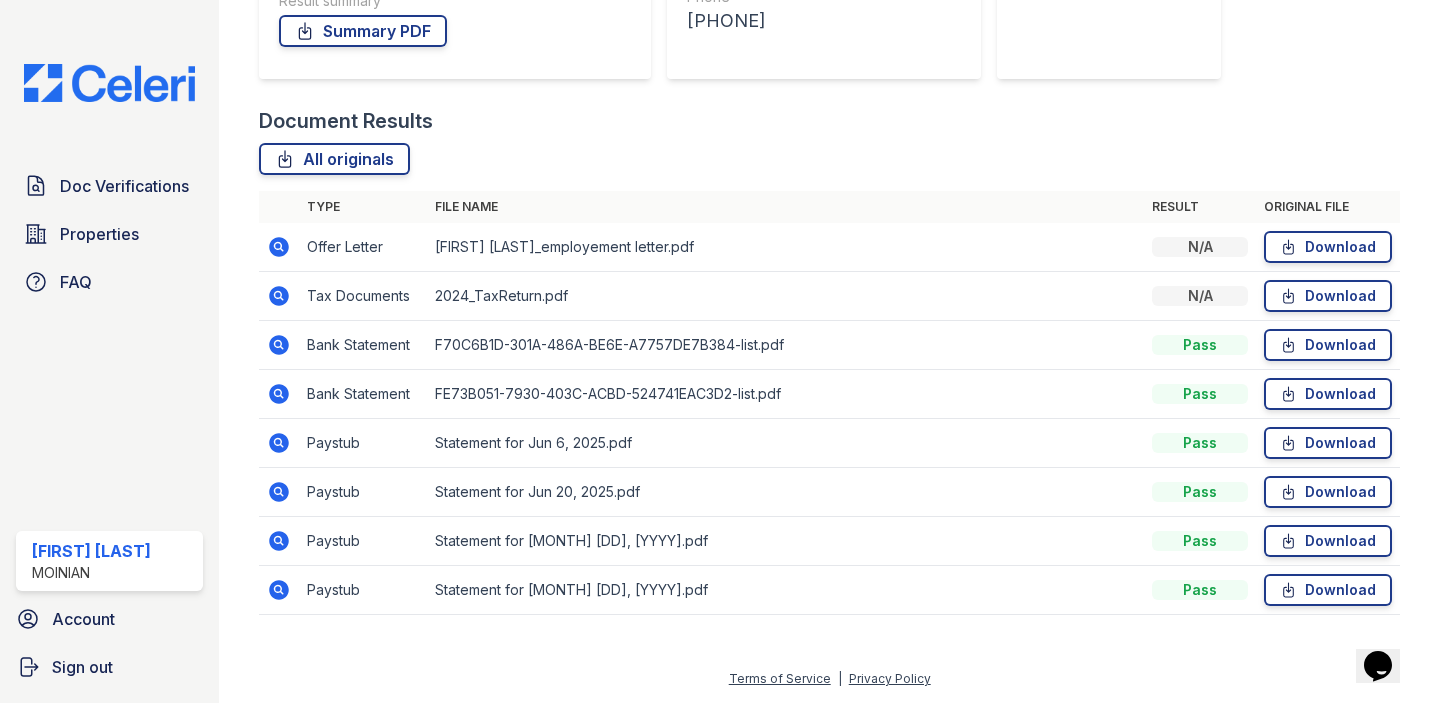 click 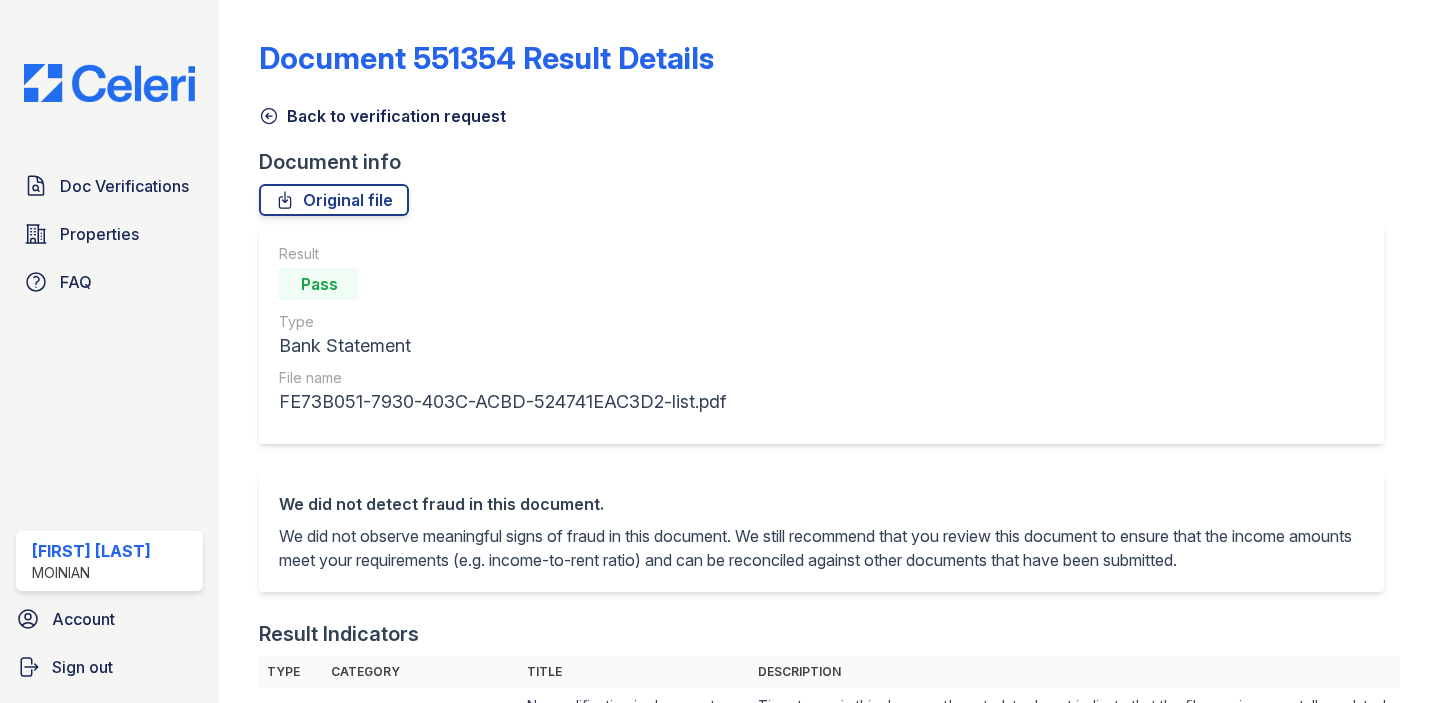 scroll, scrollTop: 0, scrollLeft: 0, axis: both 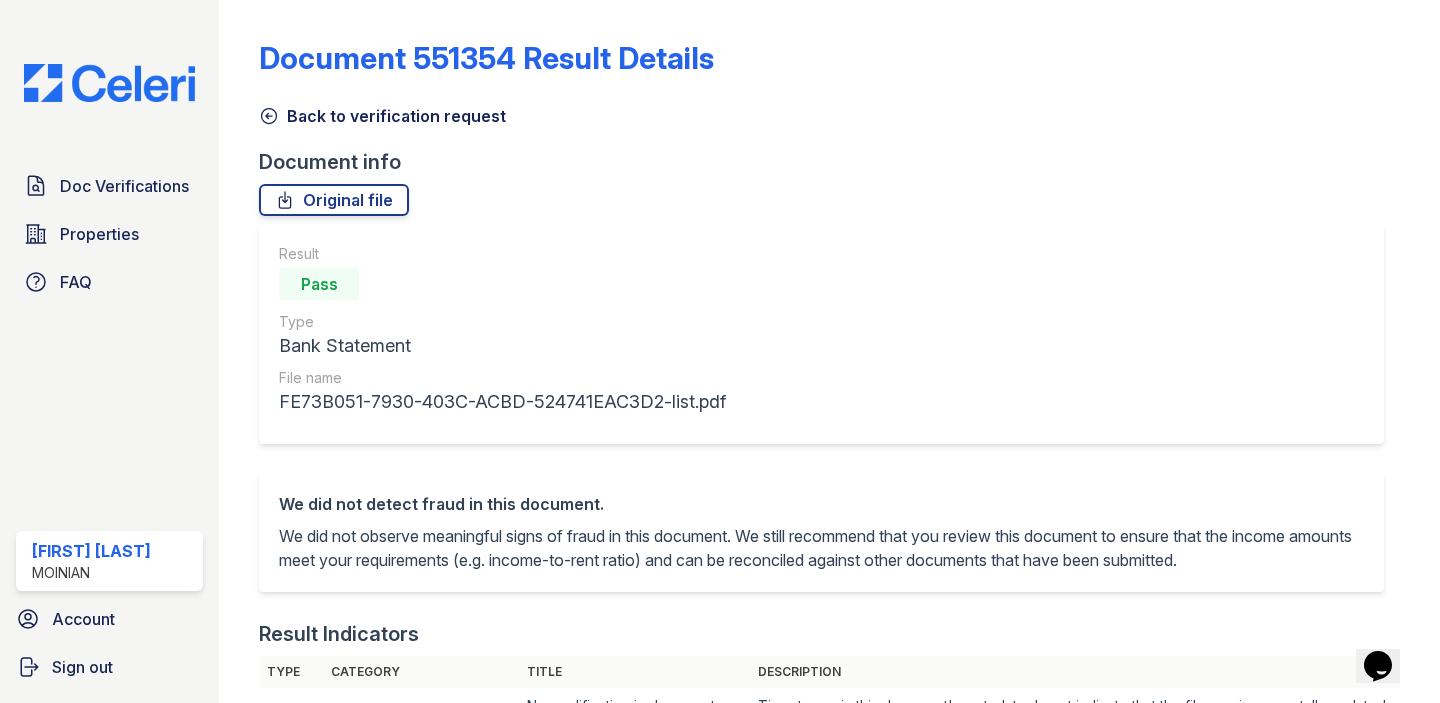 click 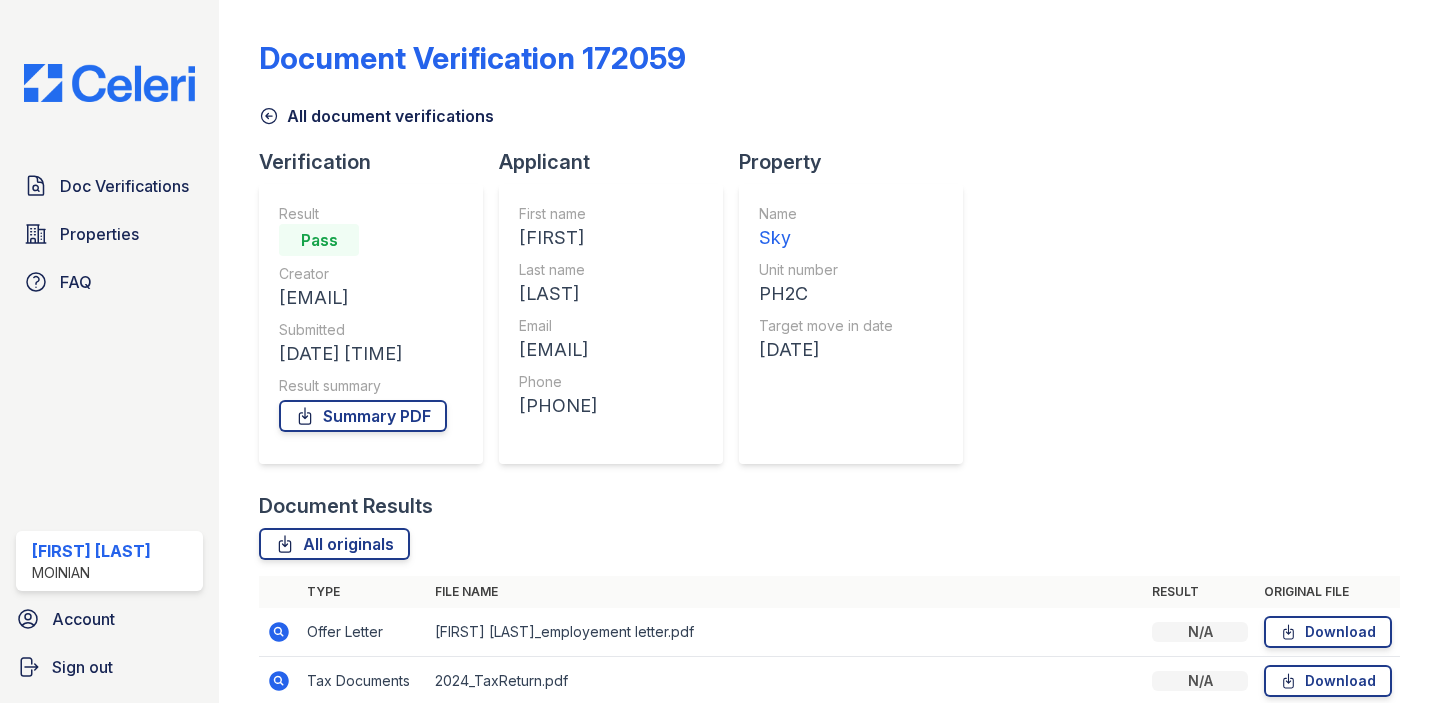 click 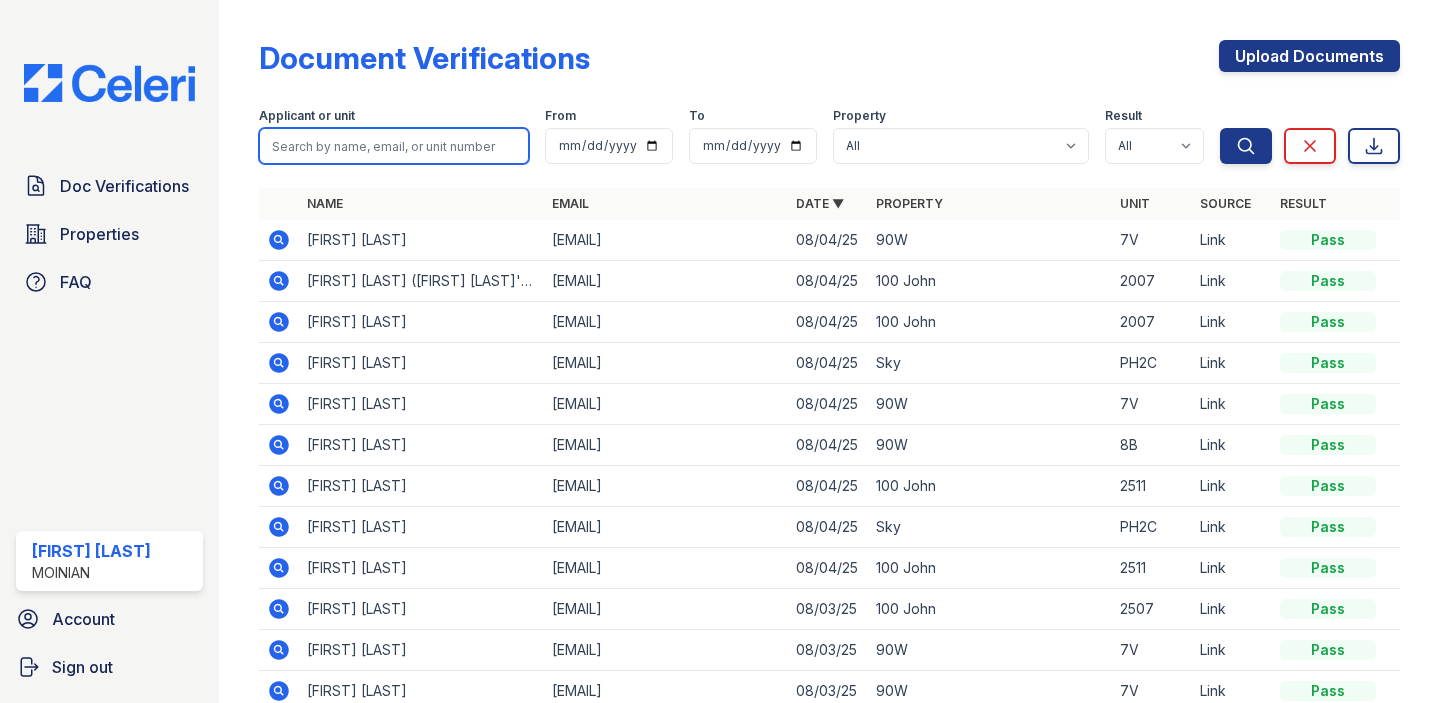 click at bounding box center [394, 146] 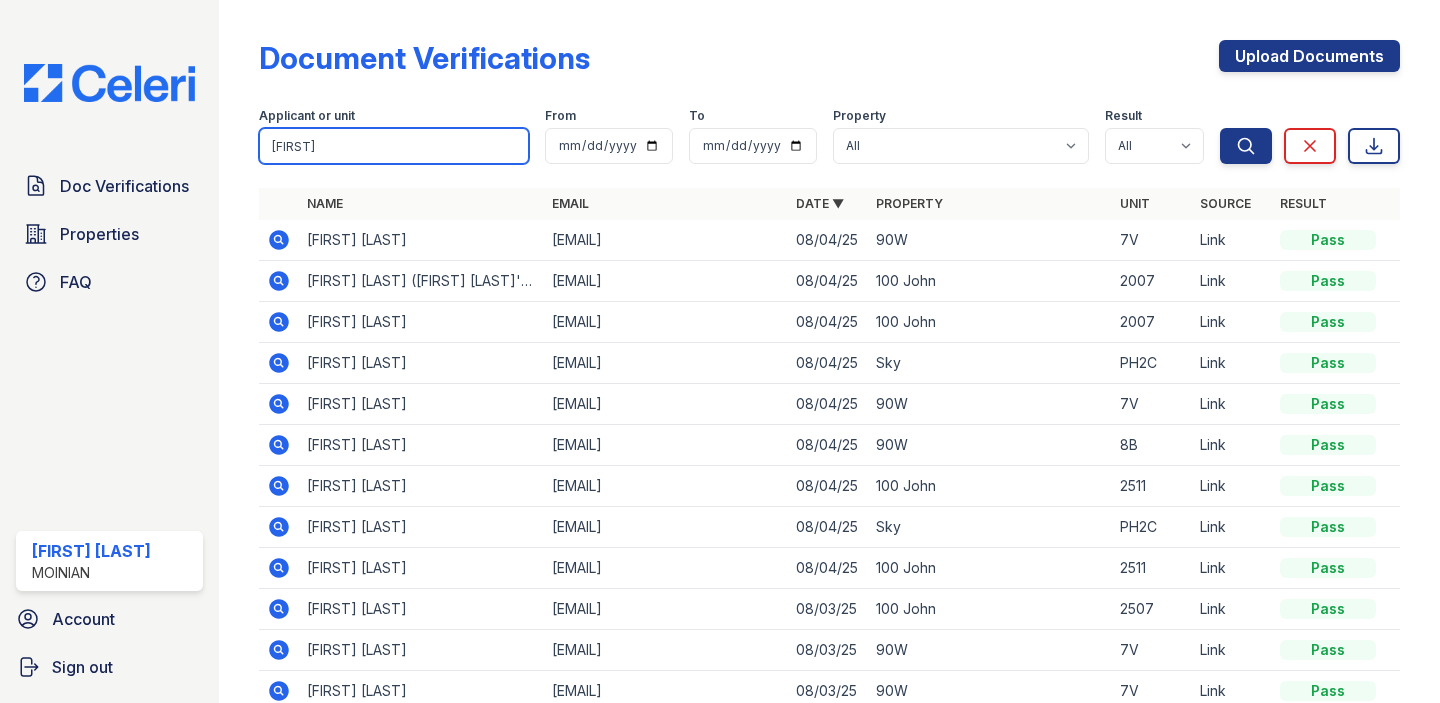 type on "deidre" 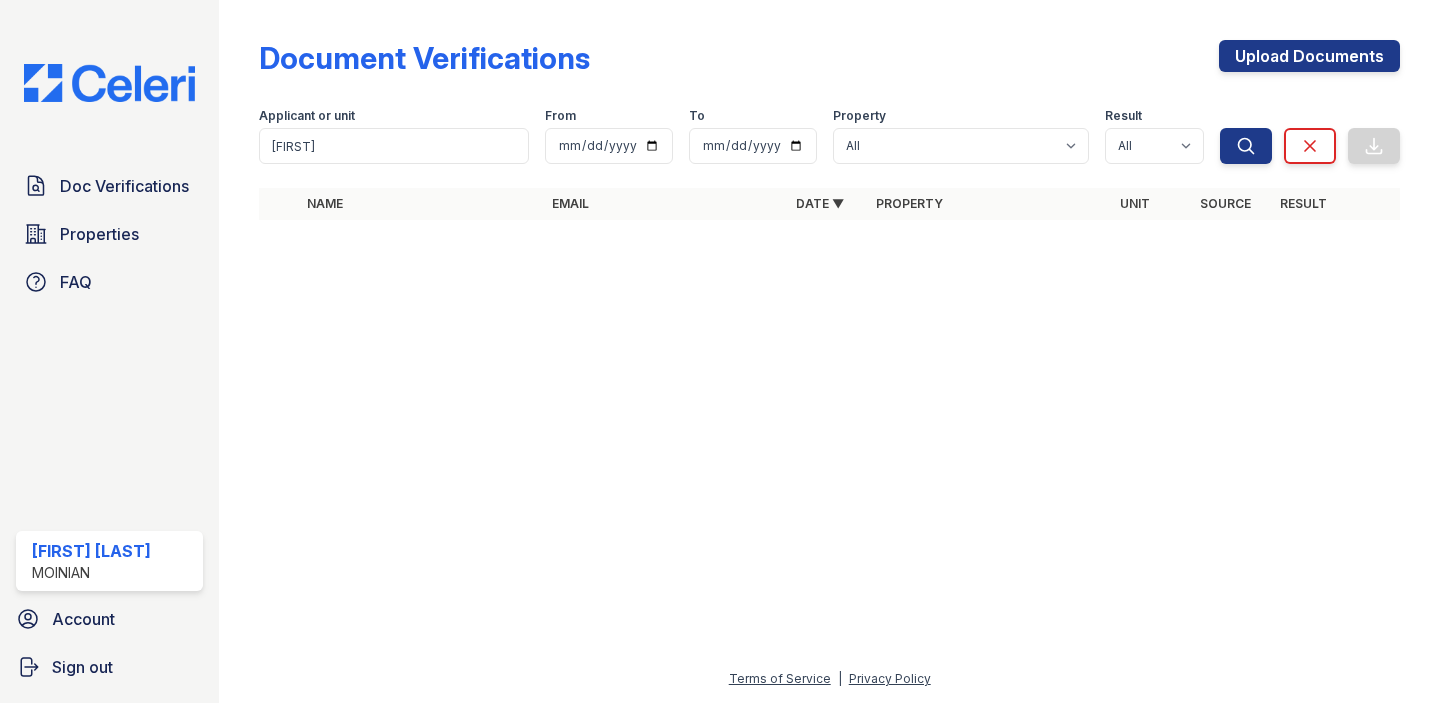 click at bounding box center [109, 83] 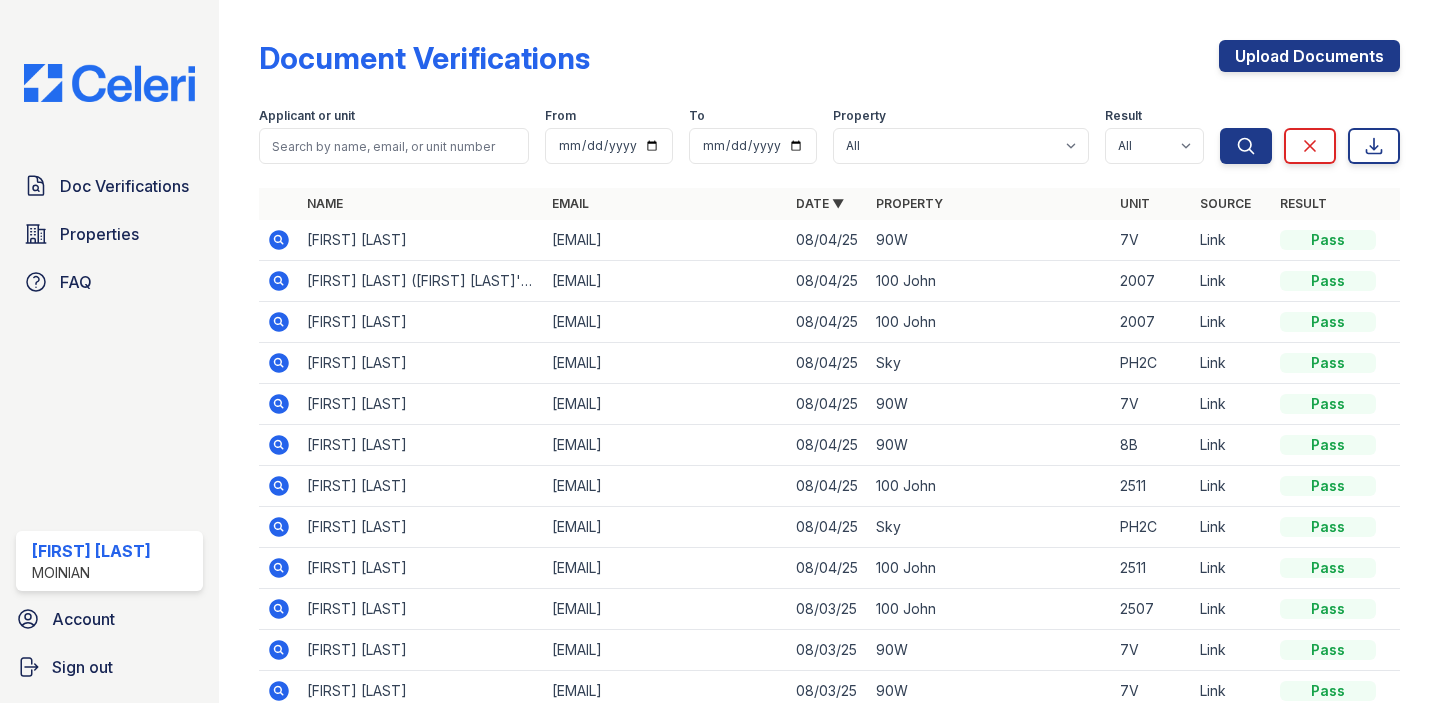 click 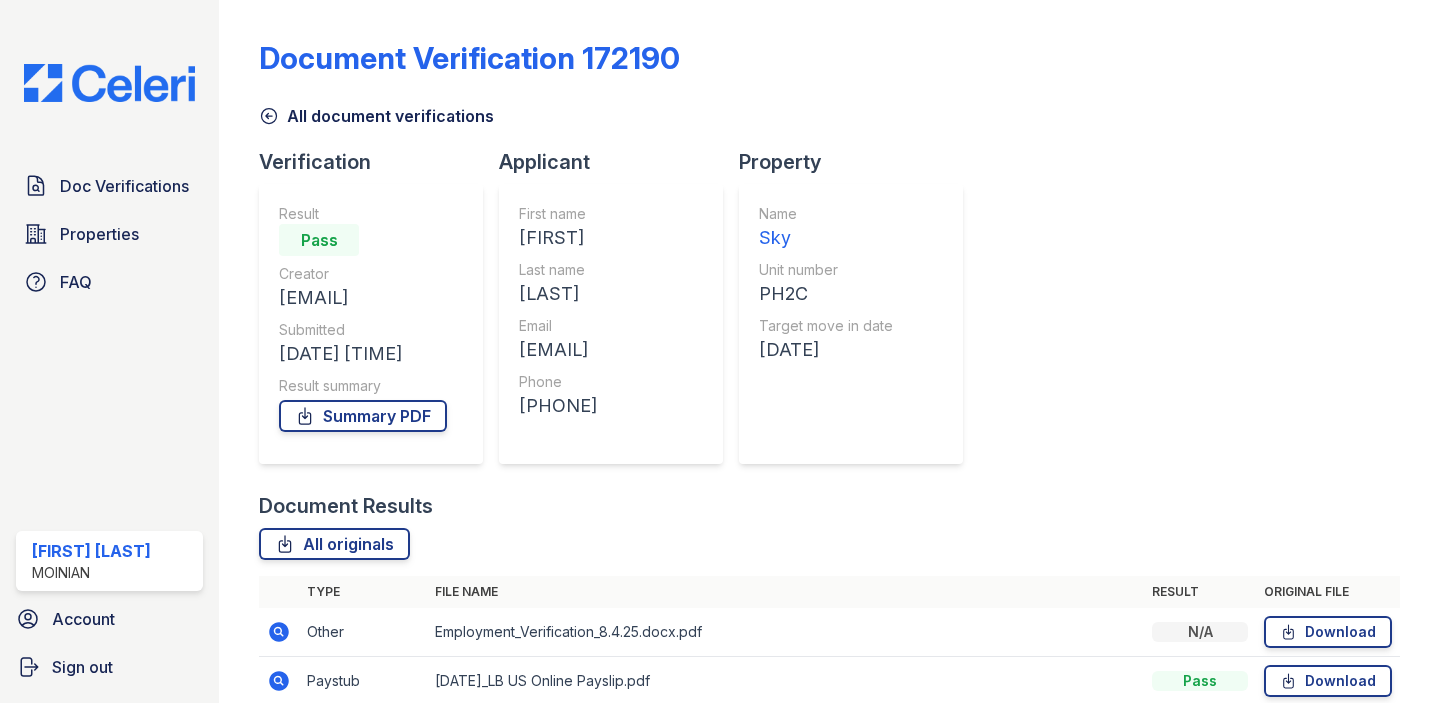 scroll, scrollTop: 0, scrollLeft: 0, axis: both 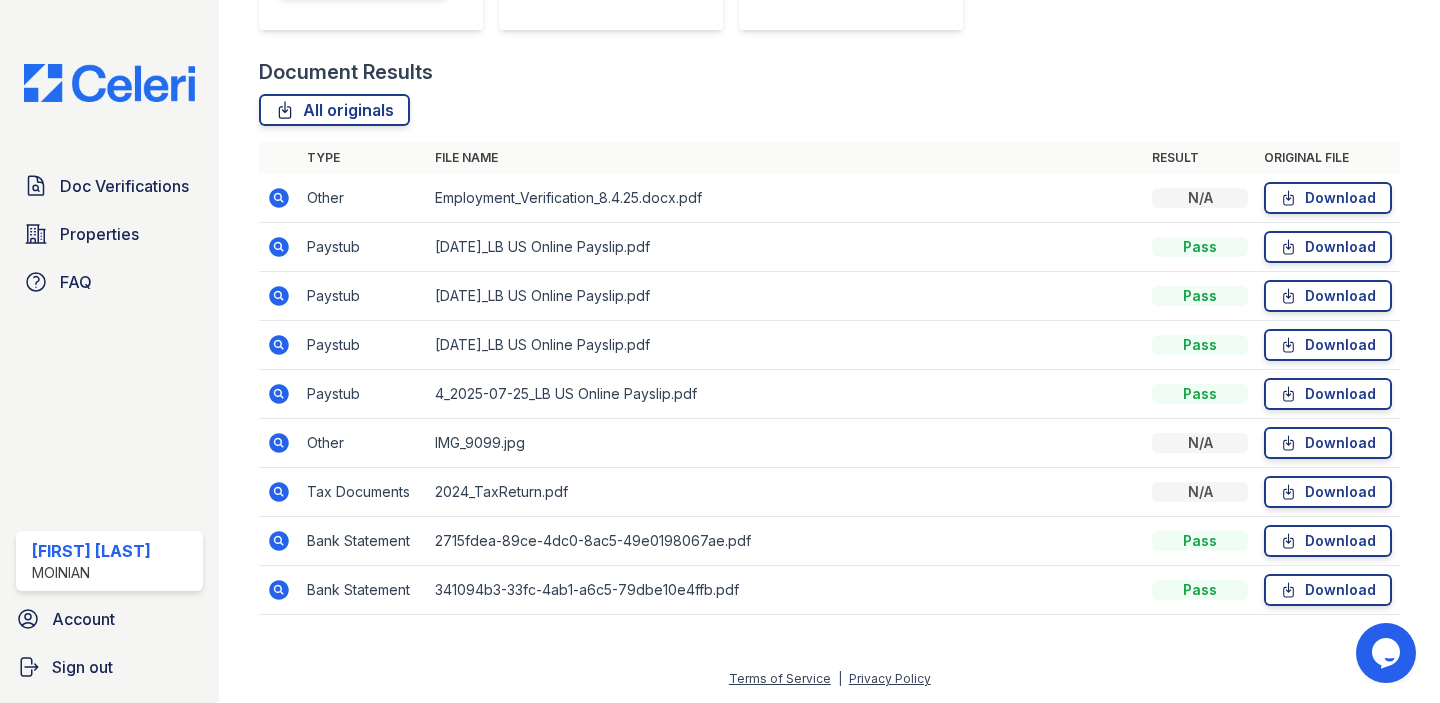 click 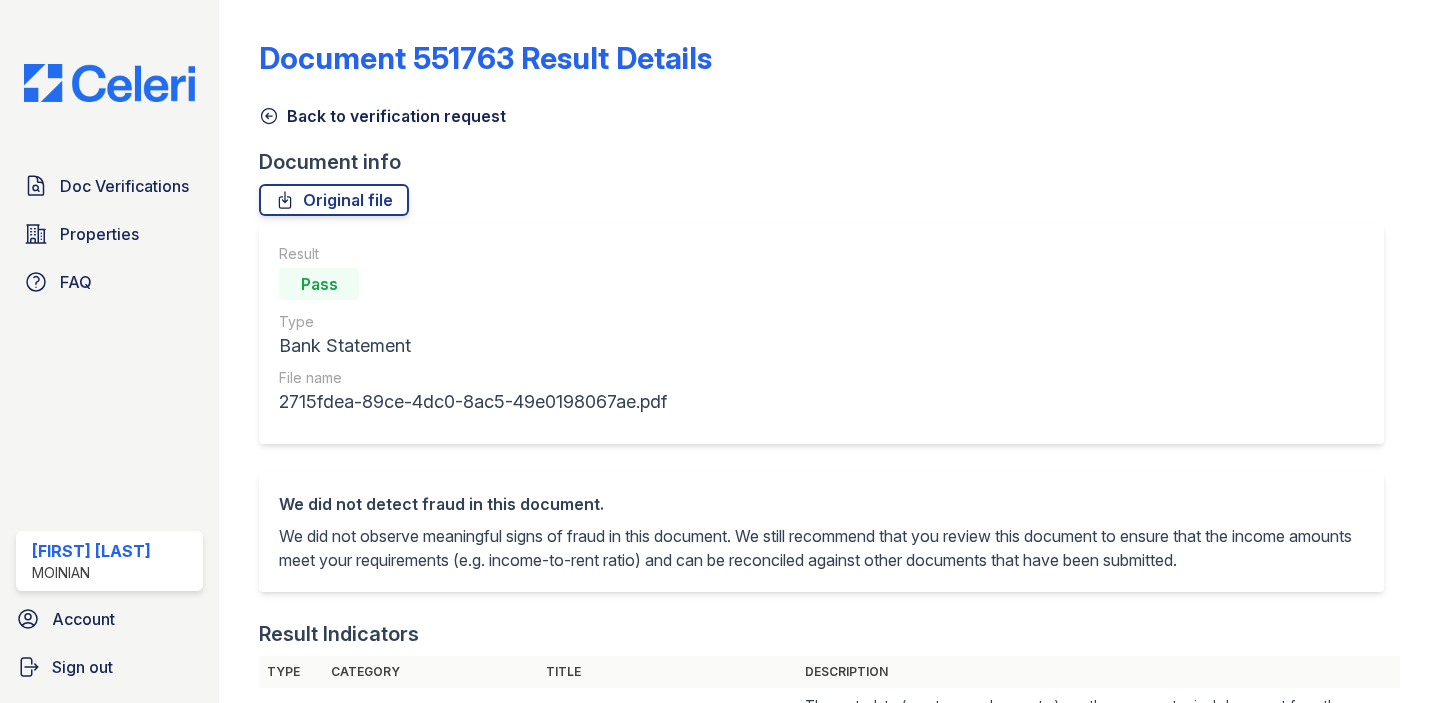 scroll, scrollTop: 0, scrollLeft: 0, axis: both 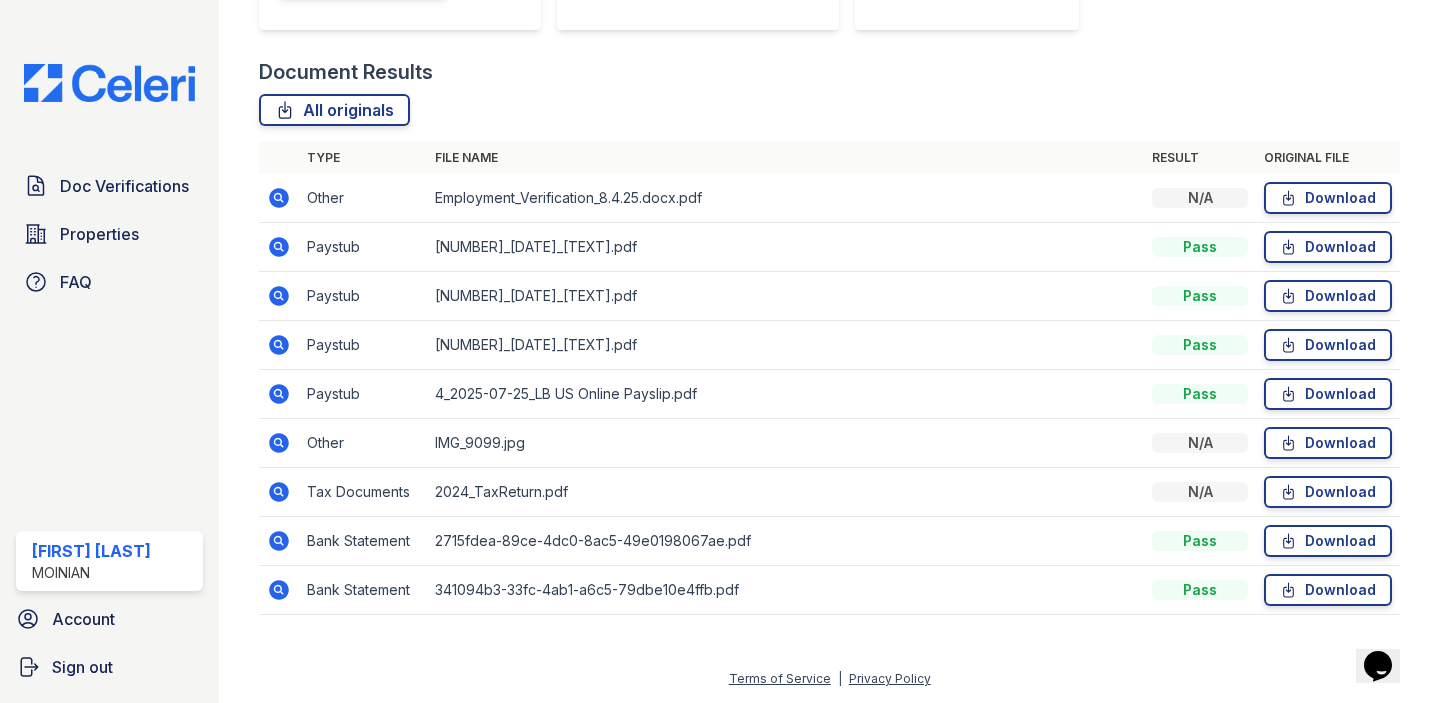 click at bounding box center [279, 590] 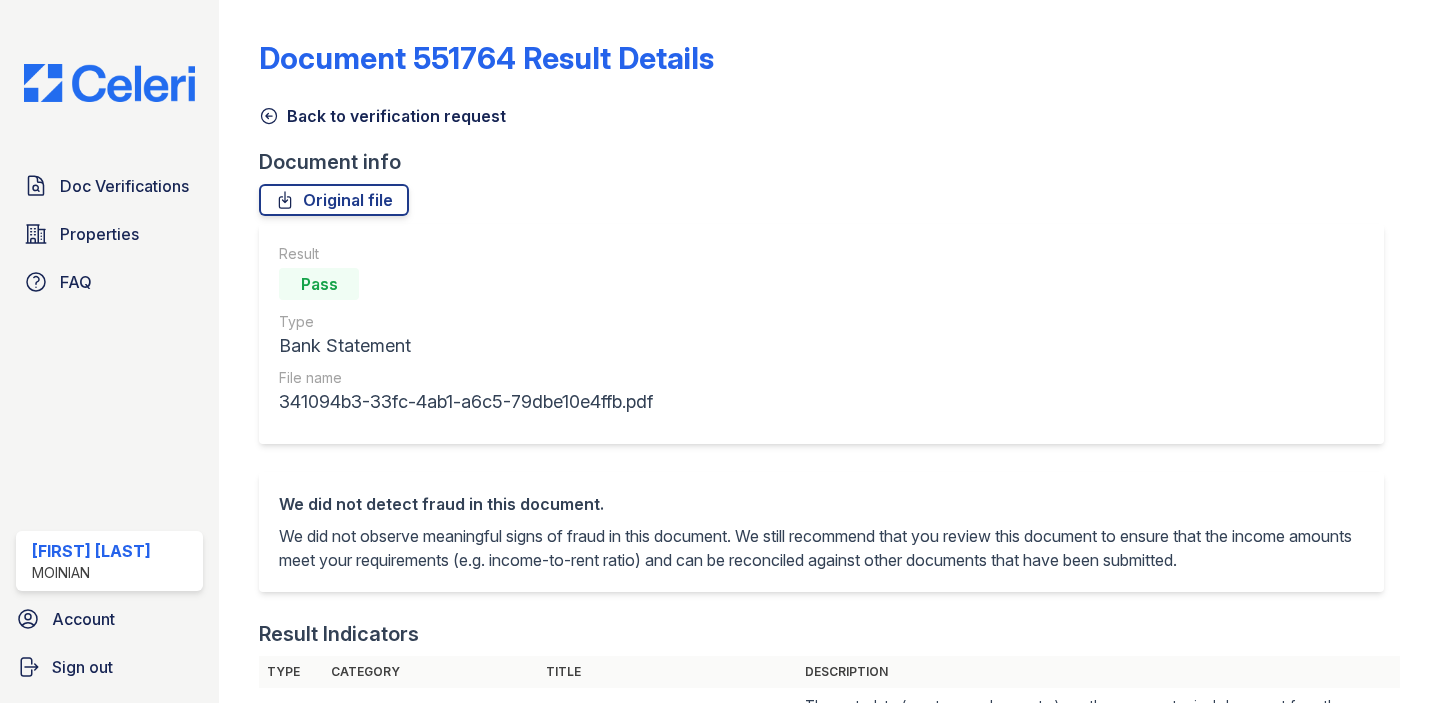 scroll, scrollTop: 0, scrollLeft: 0, axis: both 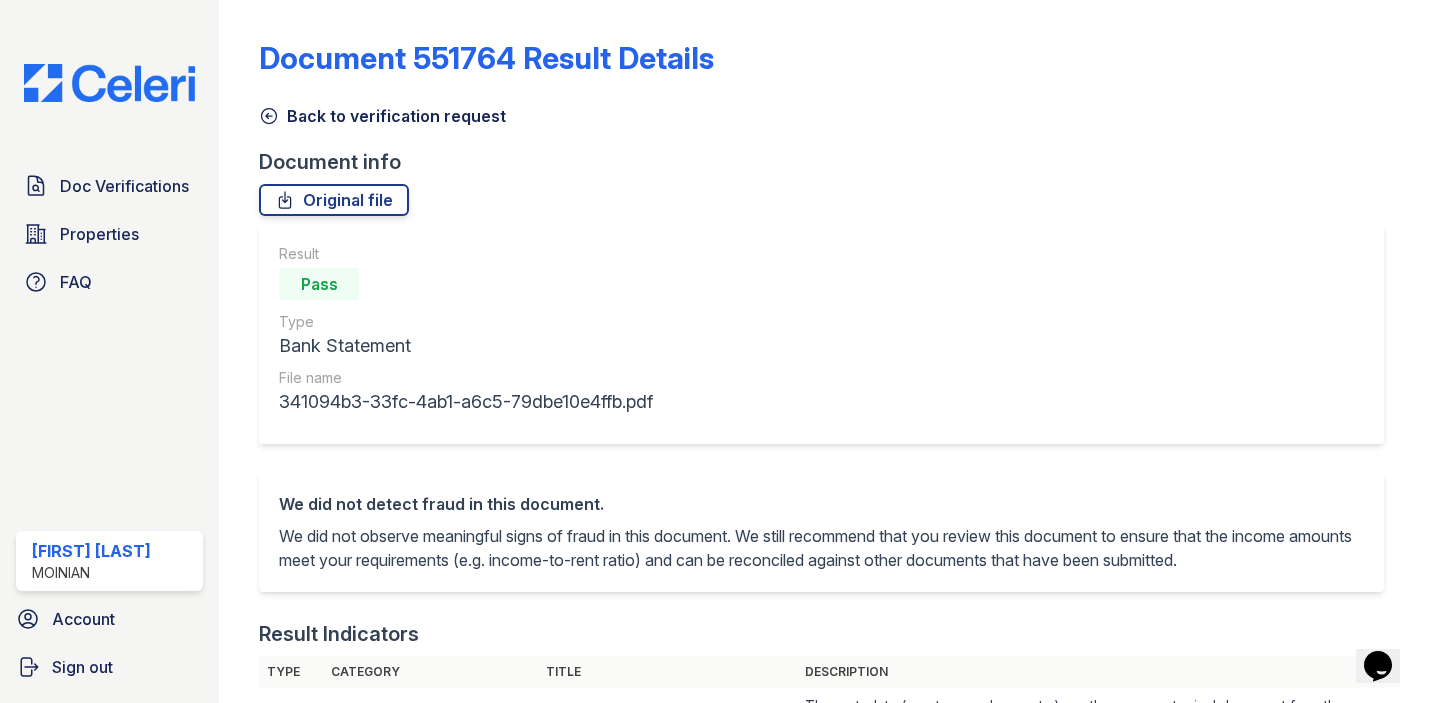 click 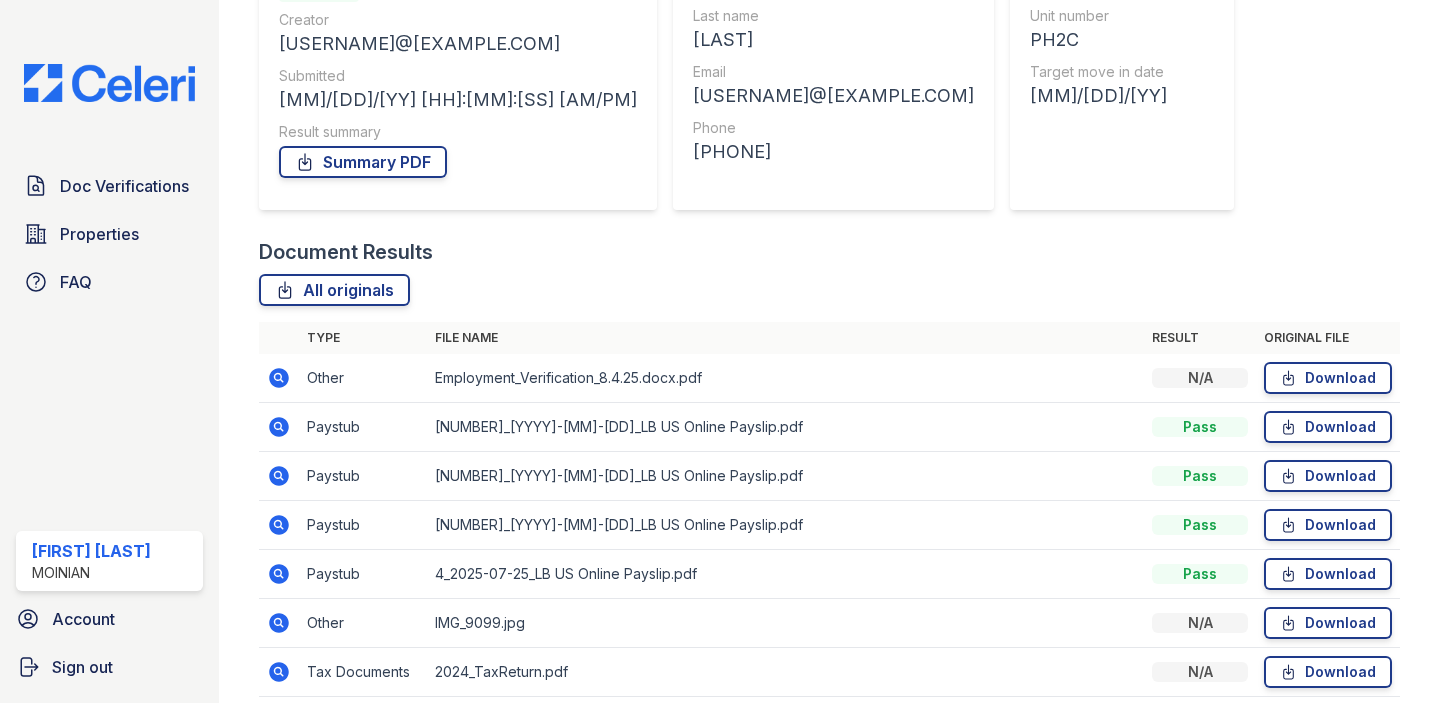 scroll, scrollTop: 434, scrollLeft: 0, axis: vertical 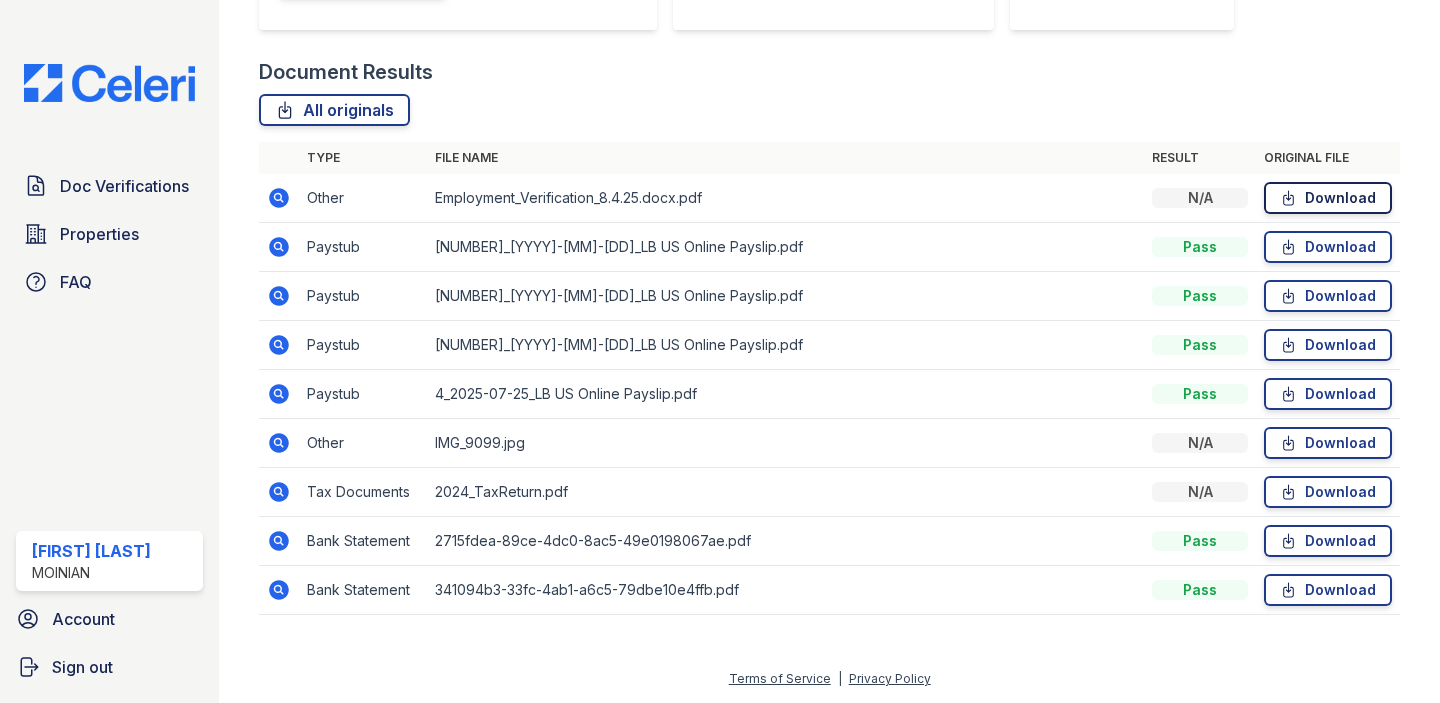 click on "Download" at bounding box center [1328, 198] 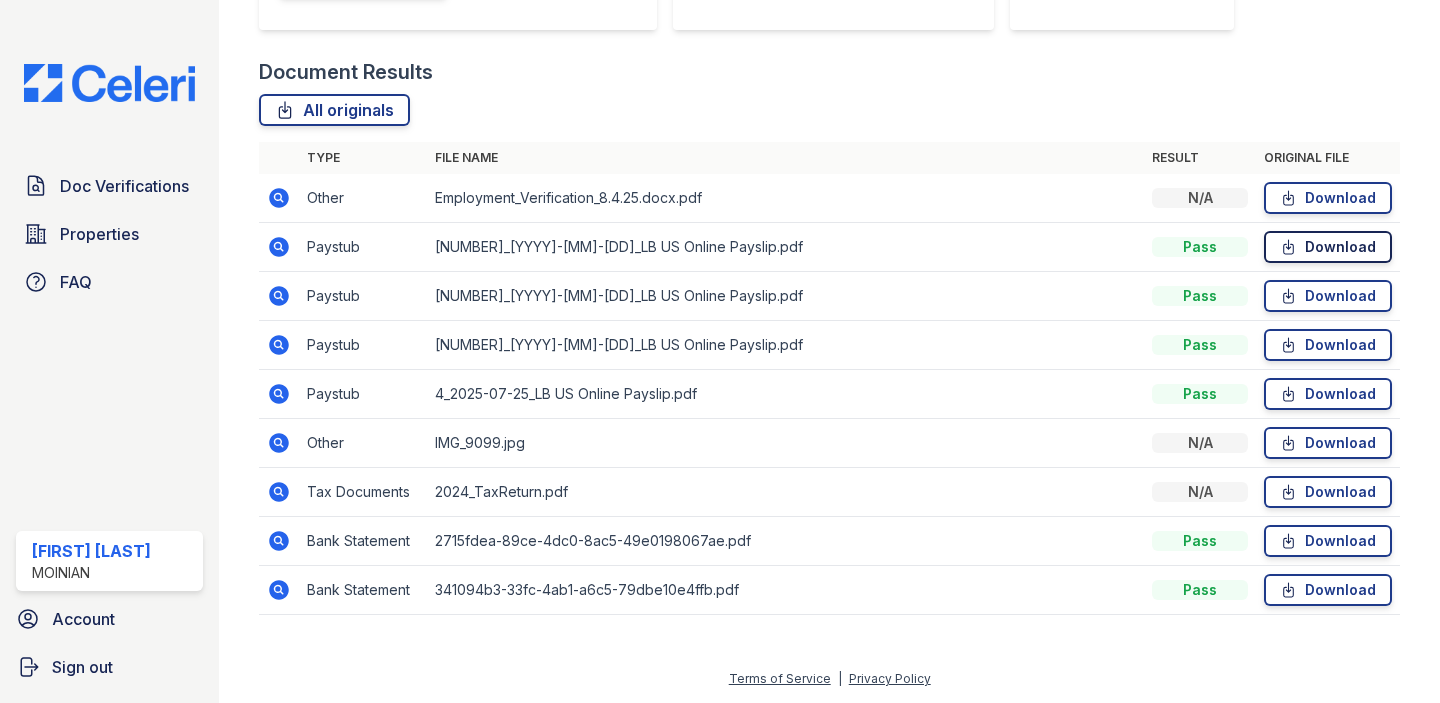 click on "Download" at bounding box center (1328, 247) 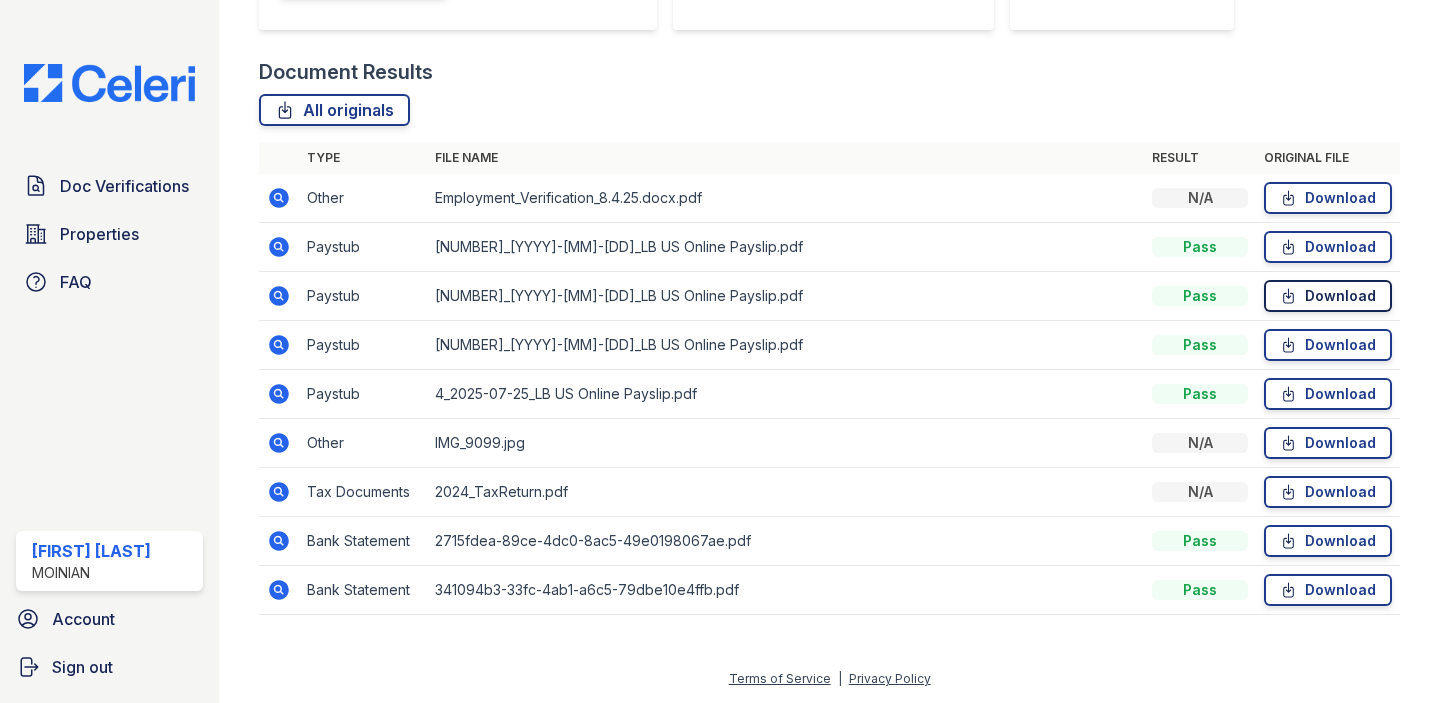 click on "Download" at bounding box center (1328, 296) 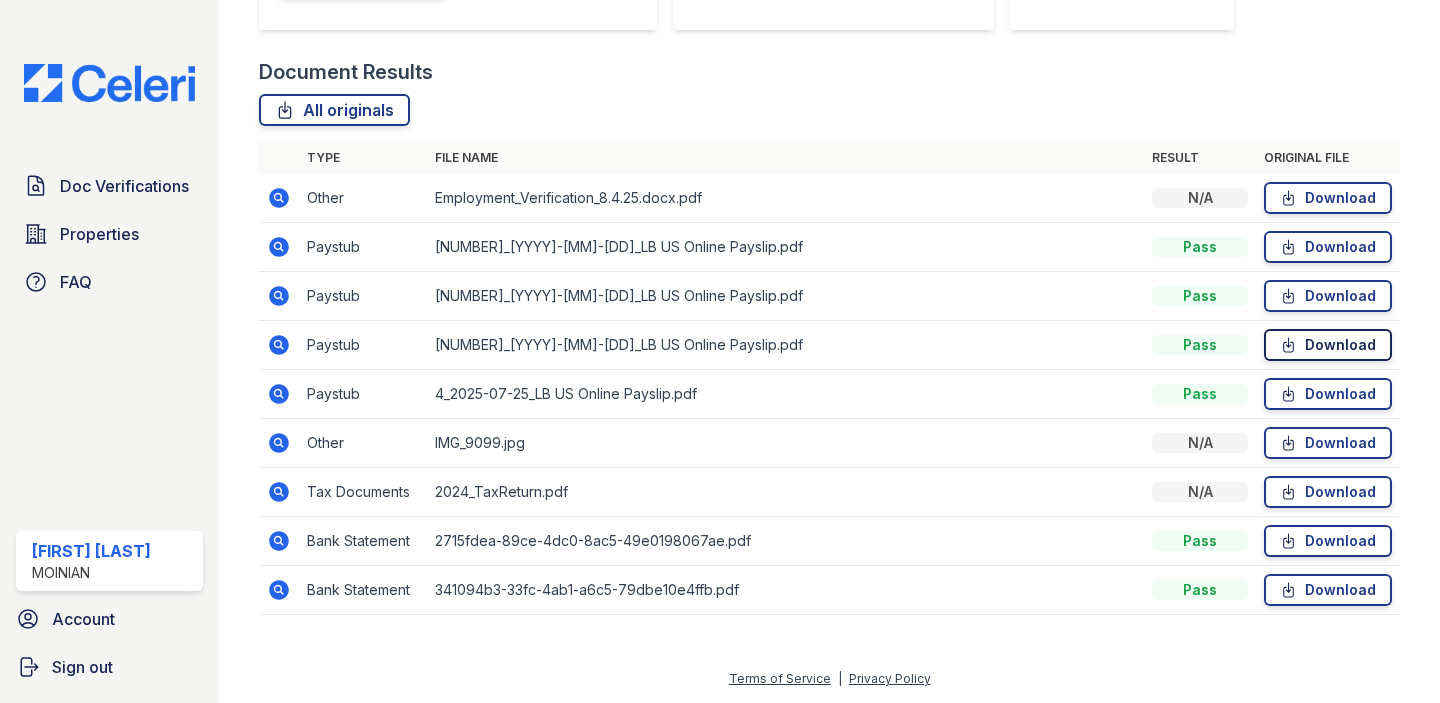 click on "Download" at bounding box center [1328, 345] 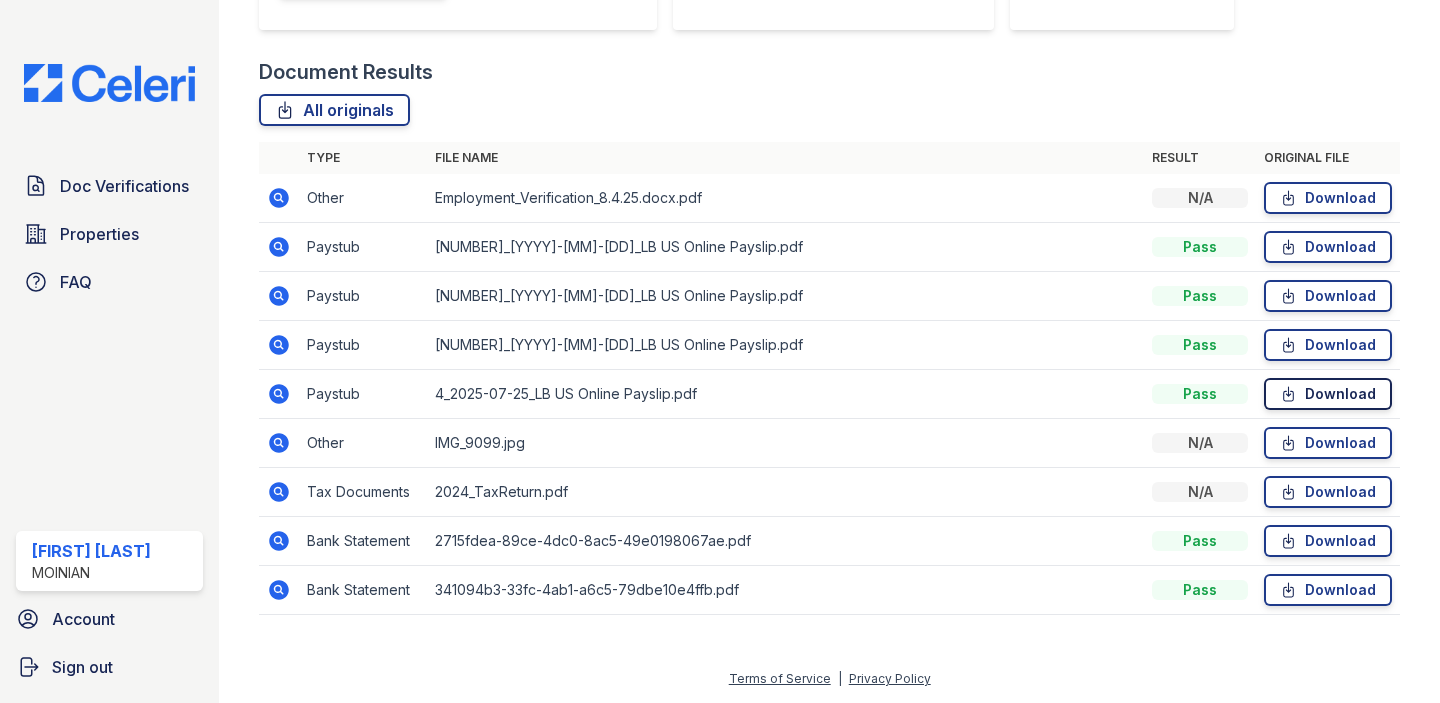 click on "Download" at bounding box center [1328, 394] 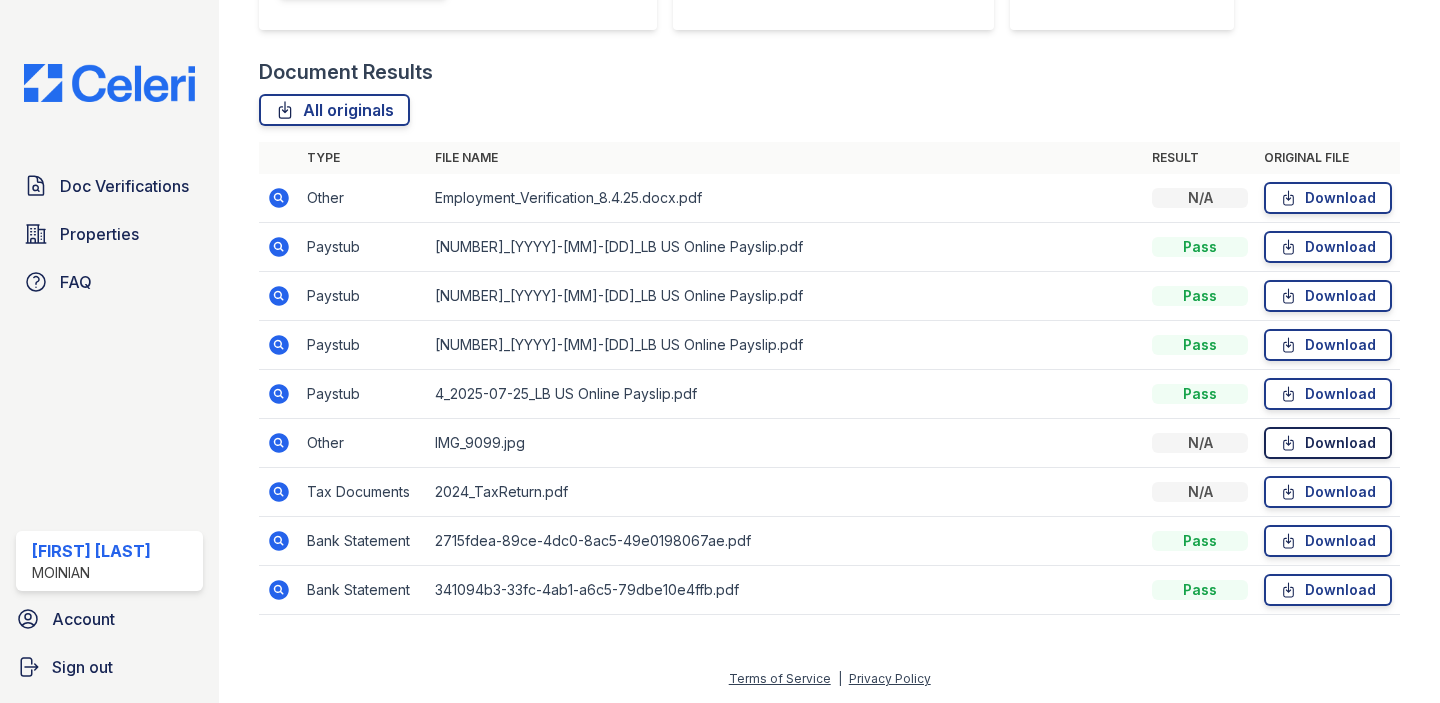 click on "Download" at bounding box center (1328, 443) 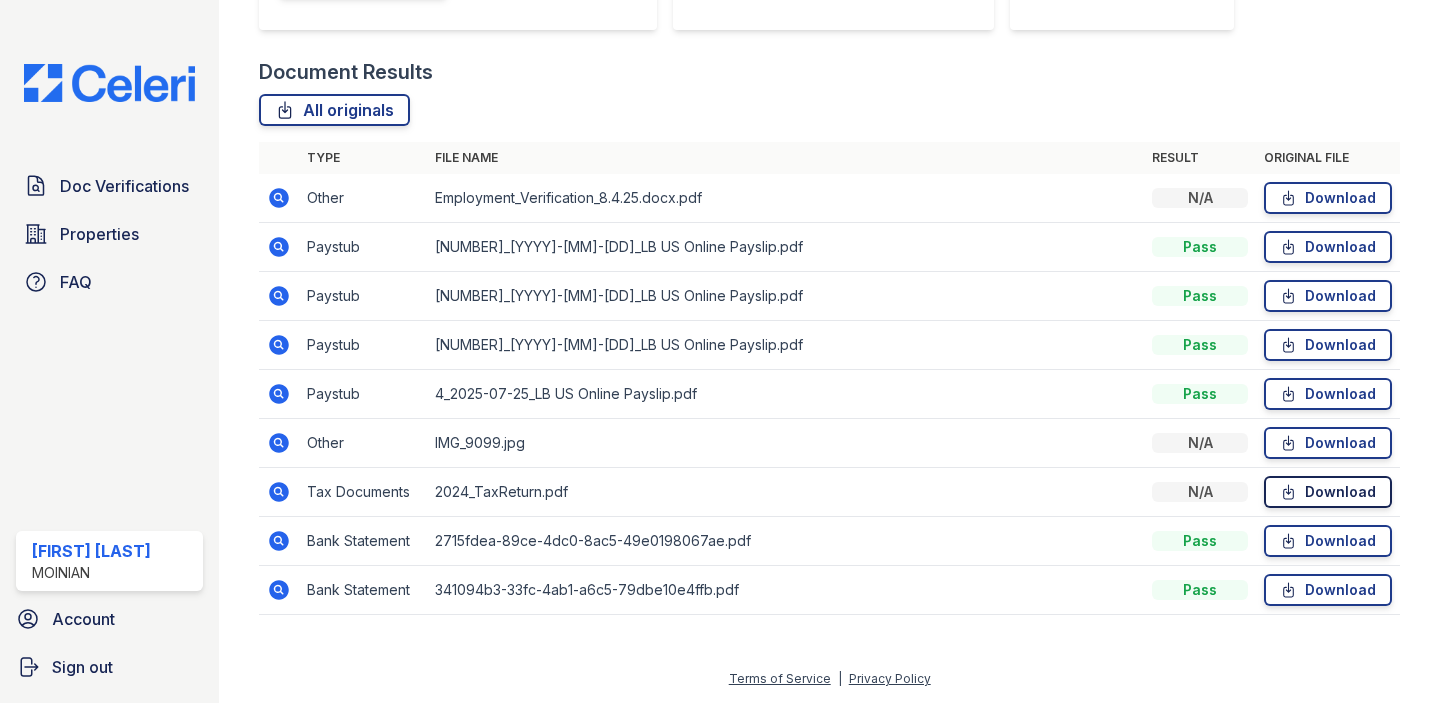 click on "Download" at bounding box center (1328, 492) 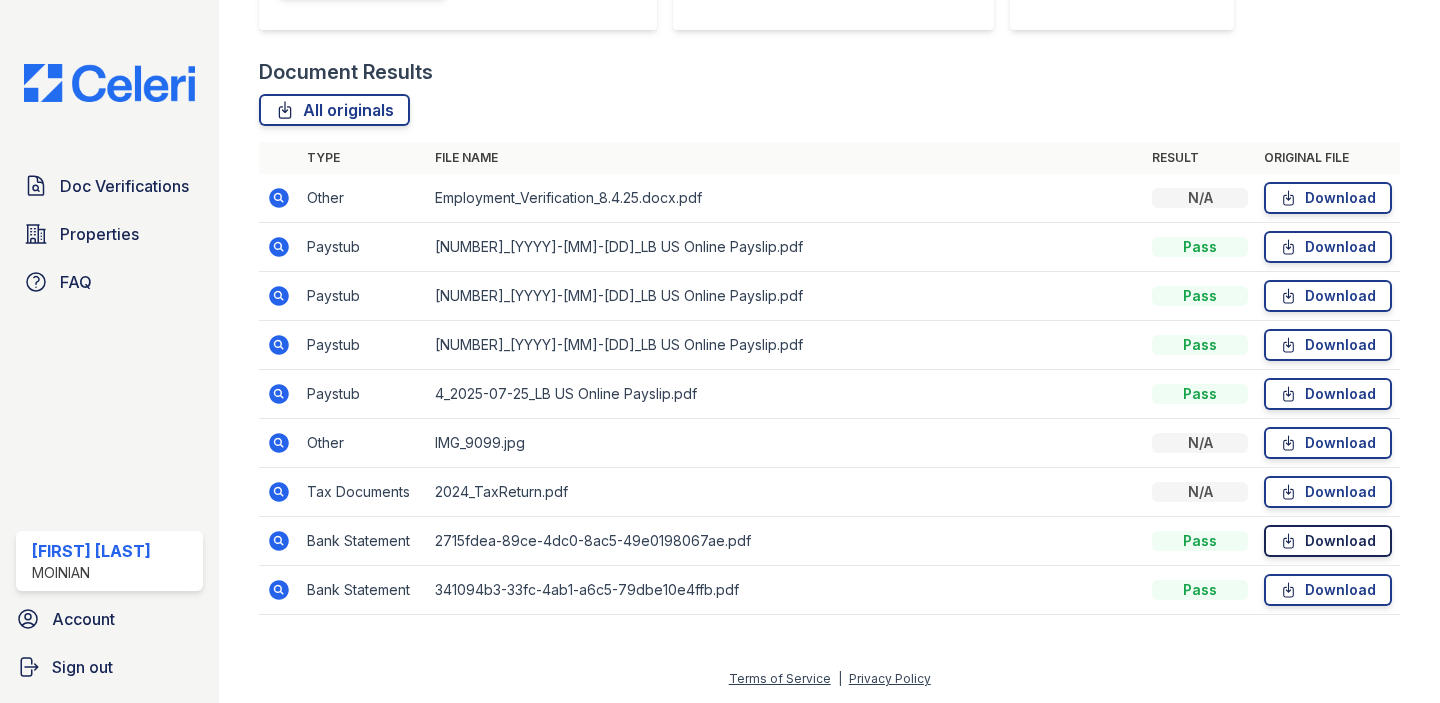 click on "Download" at bounding box center (1328, 541) 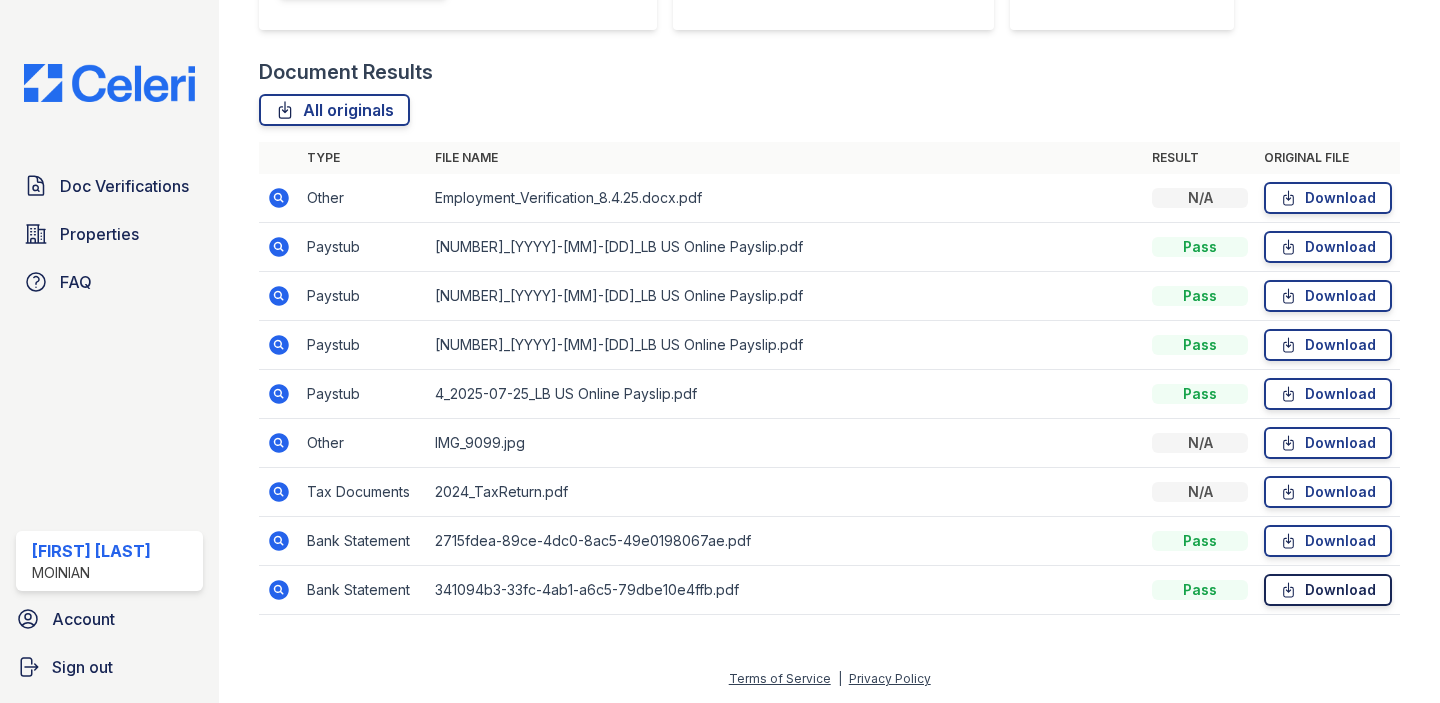 click on "Download" at bounding box center (1328, 590) 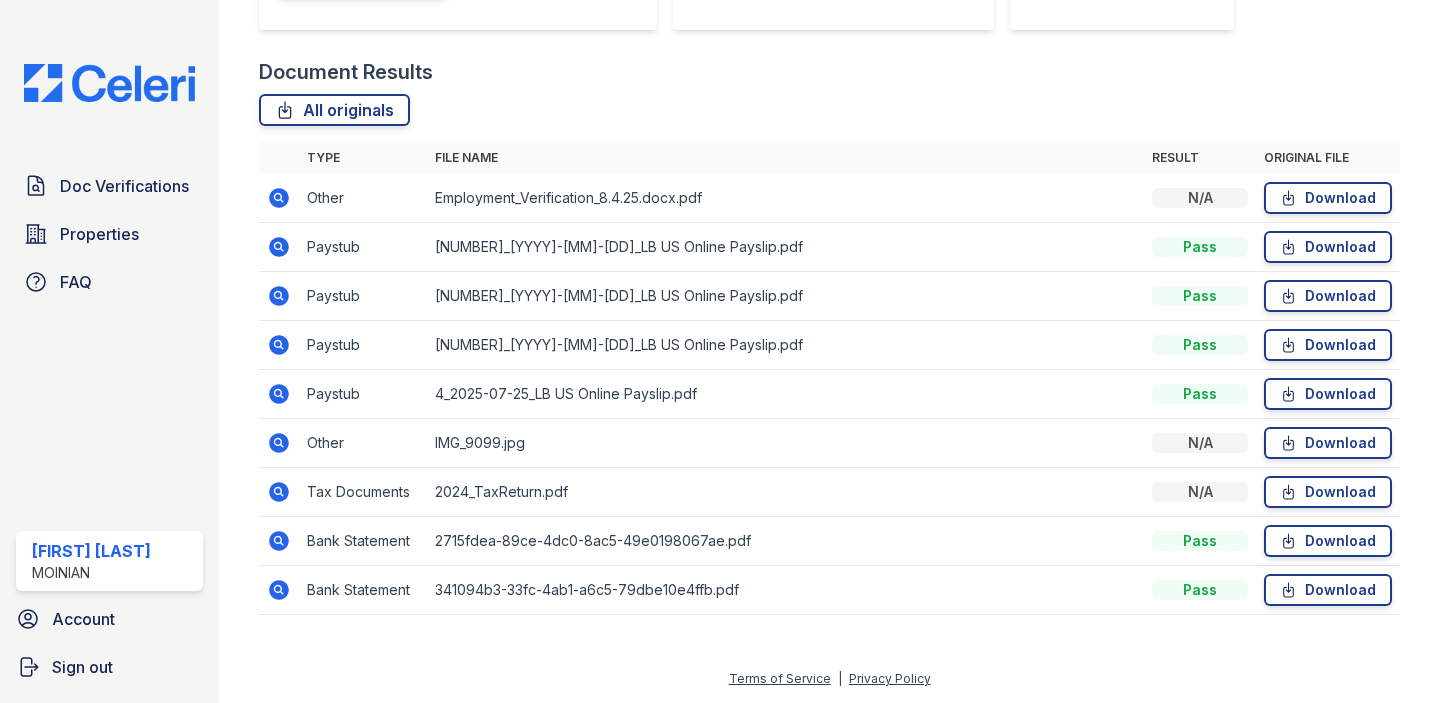 scroll, scrollTop: 0, scrollLeft: 0, axis: both 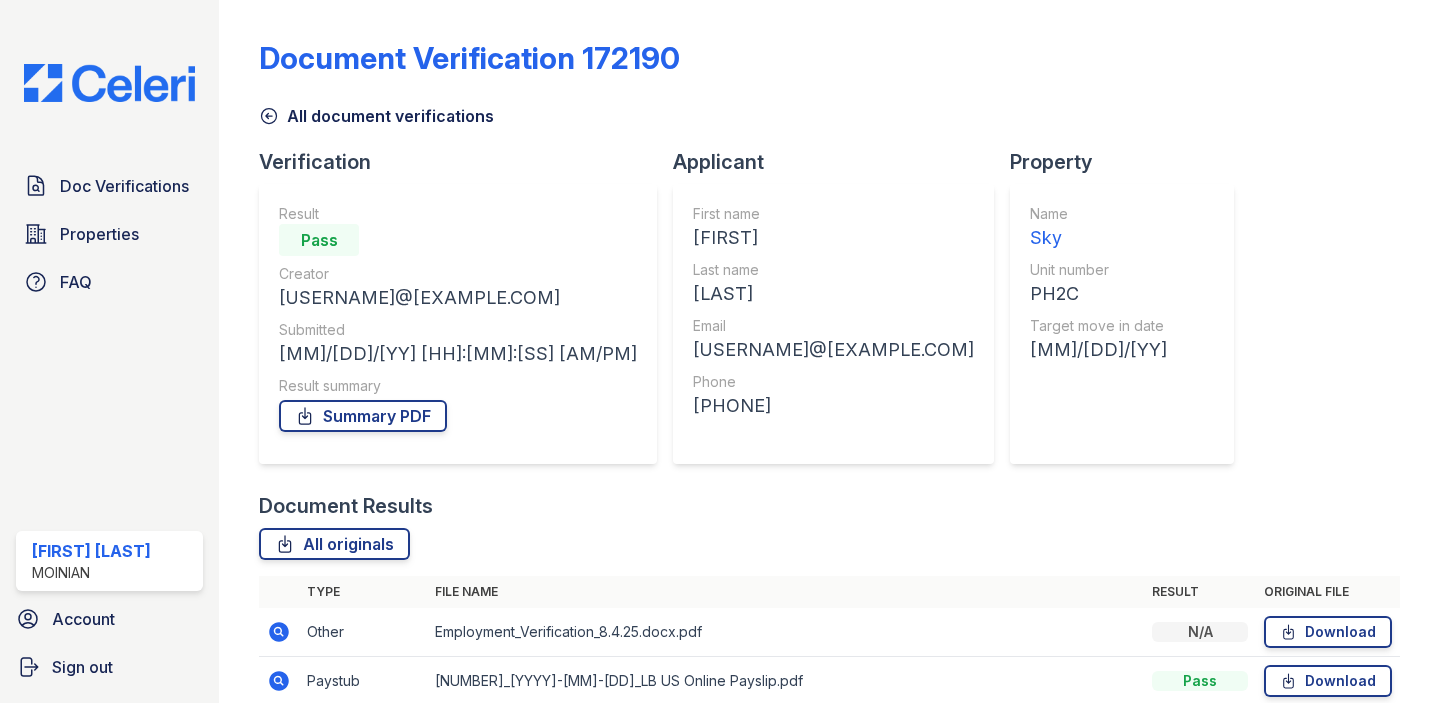 click 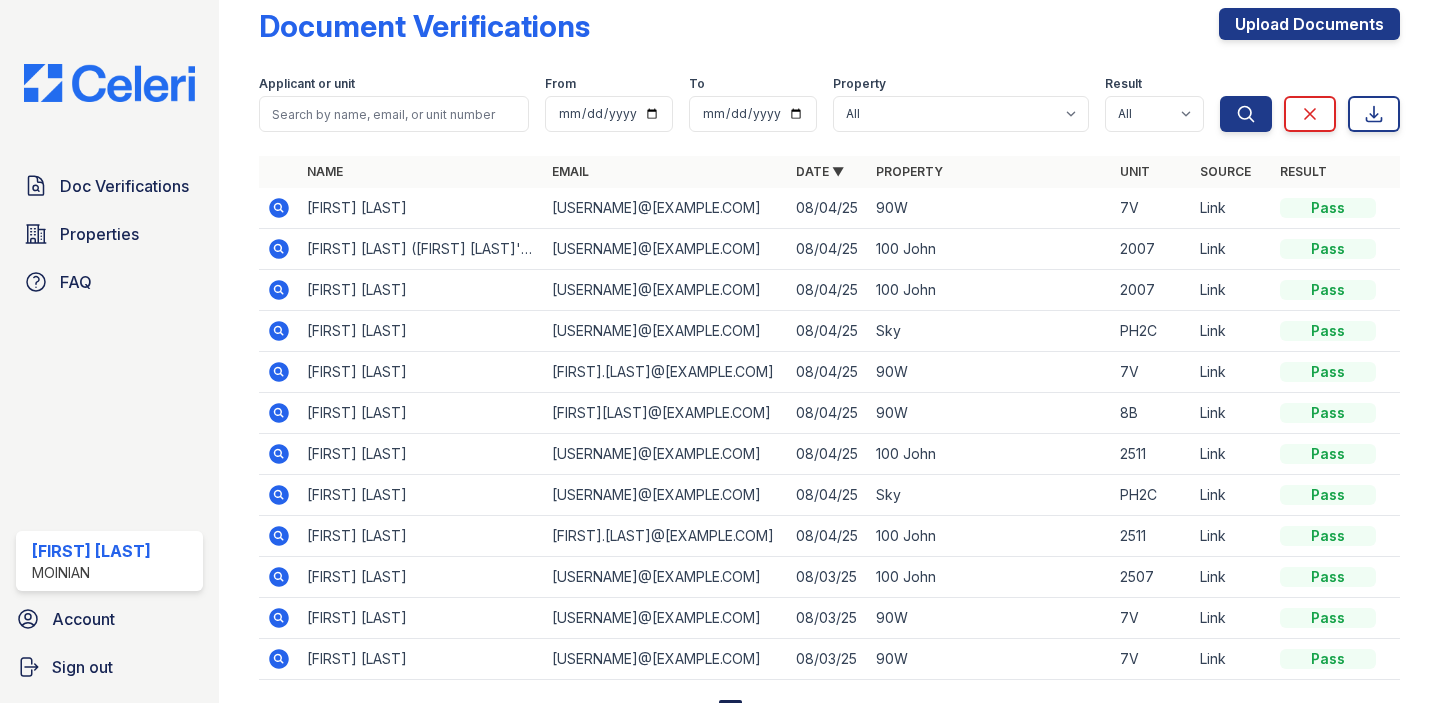 scroll, scrollTop: 39, scrollLeft: 0, axis: vertical 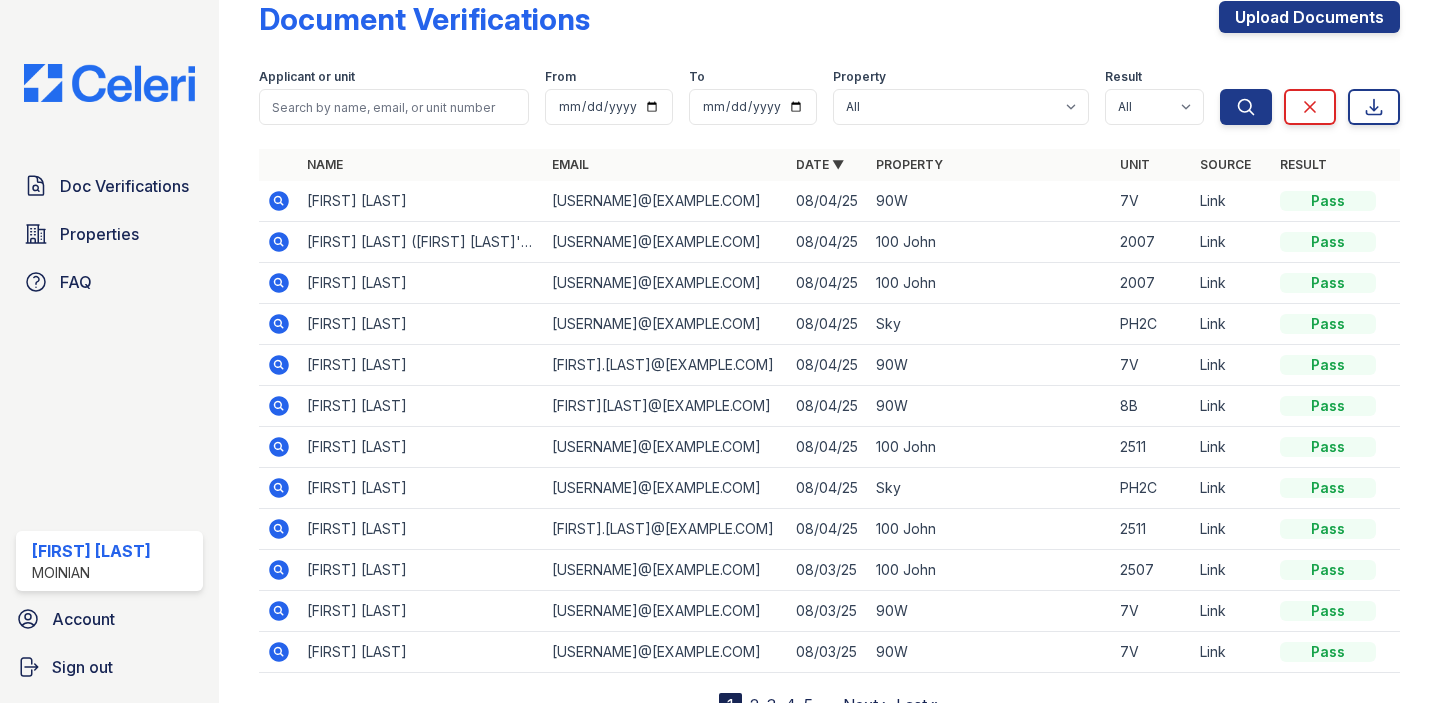 click 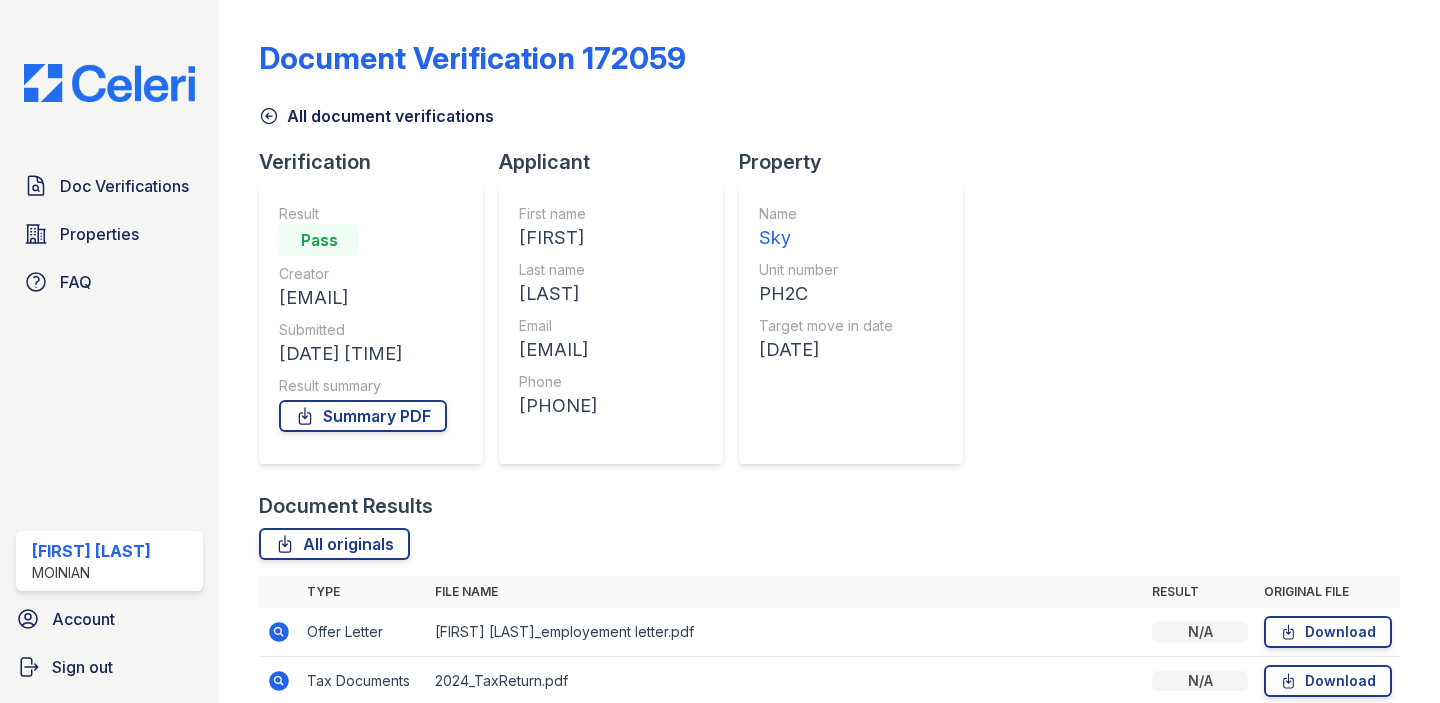 scroll, scrollTop: 0, scrollLeft: 0, axis: both 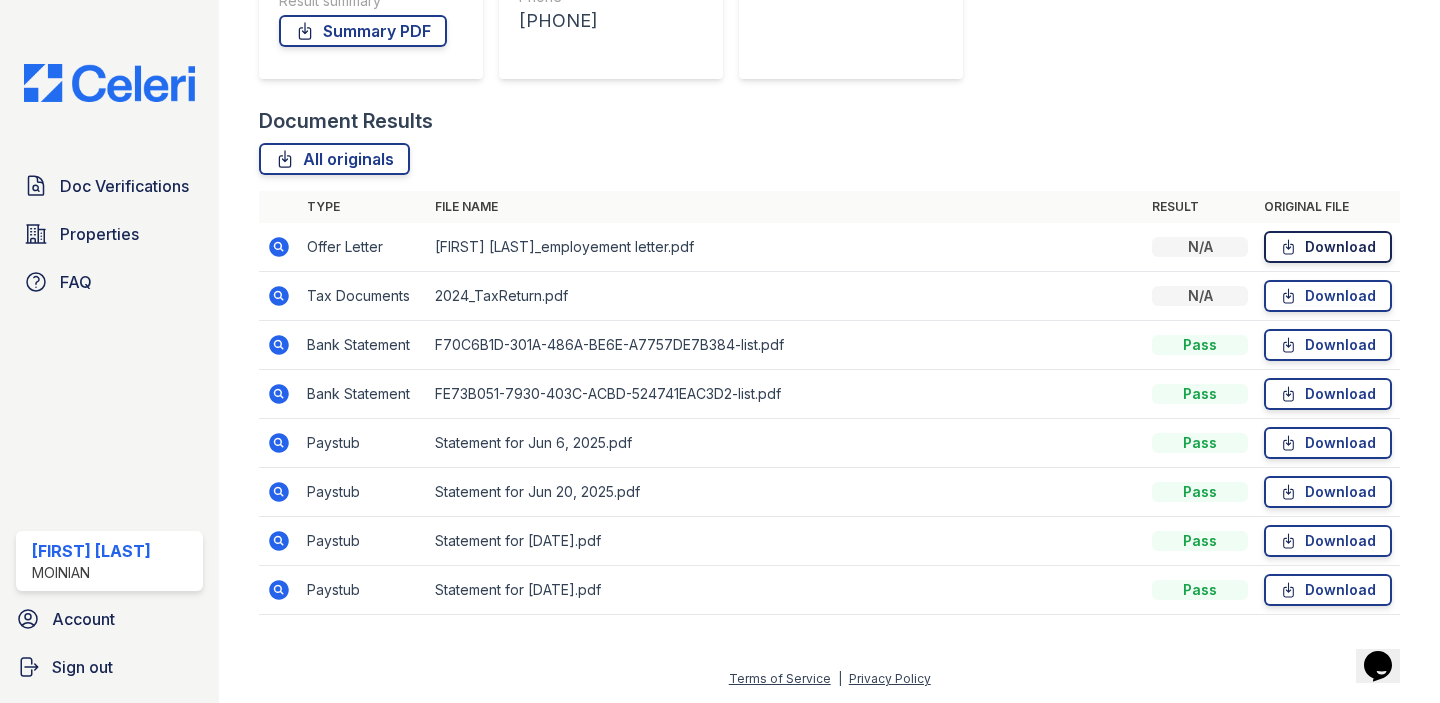 click on "Download" at bounding box center (1328, 247) 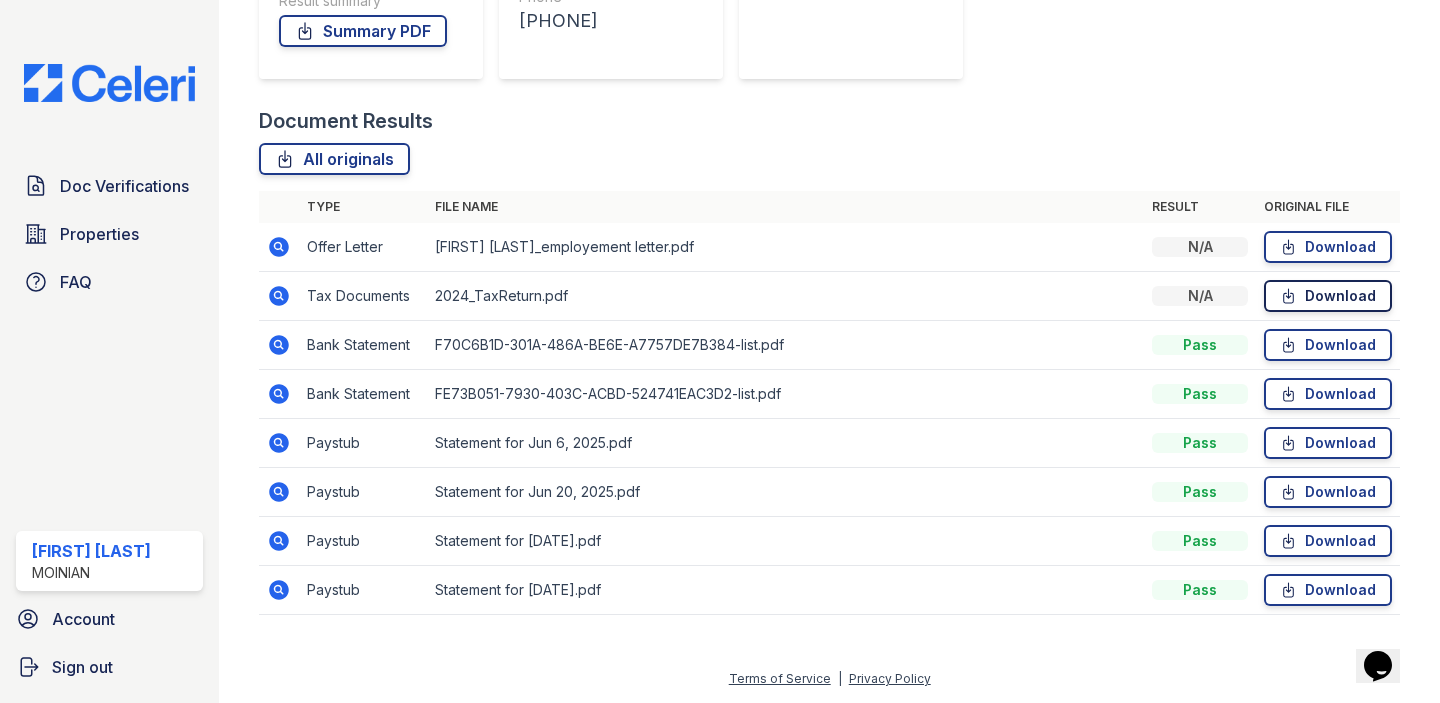click on "Download" at bounding box center (1328, 296) 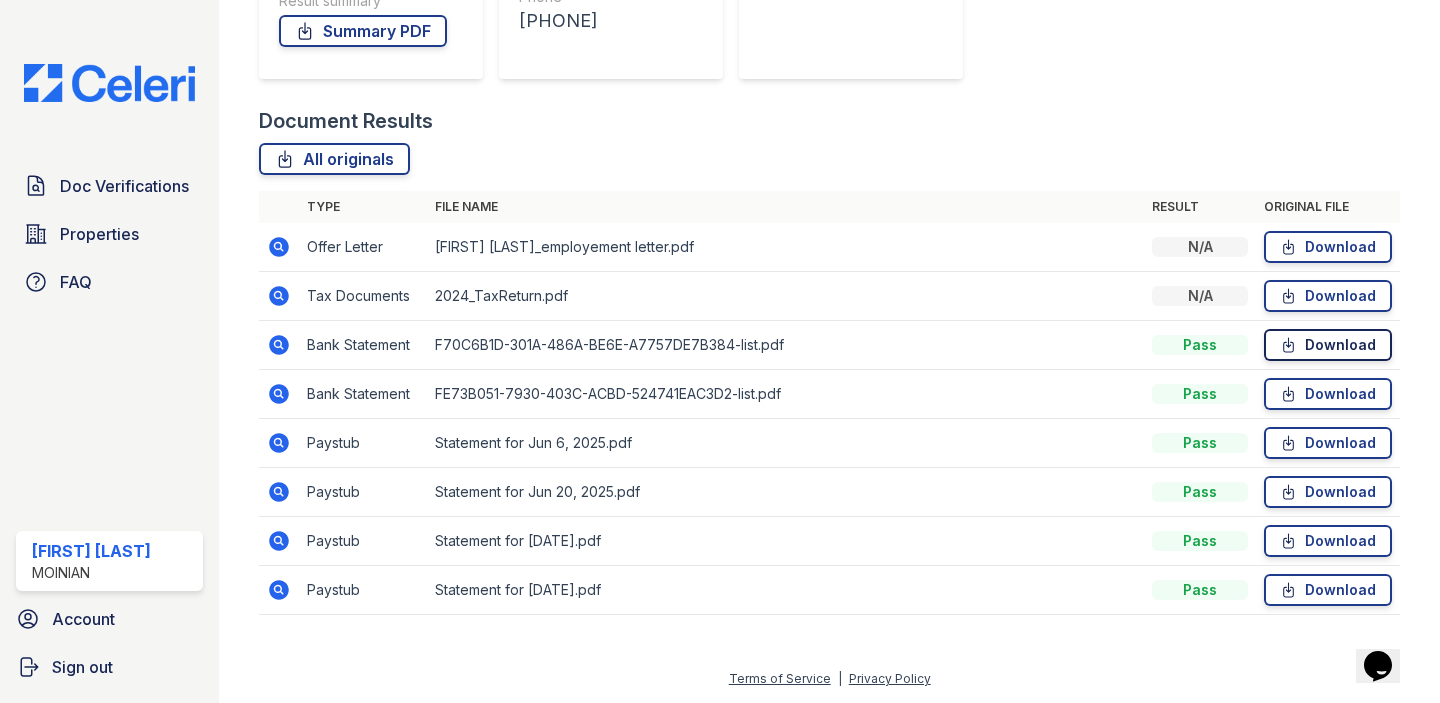 click on "Download" at bounding box center (1328, 345) 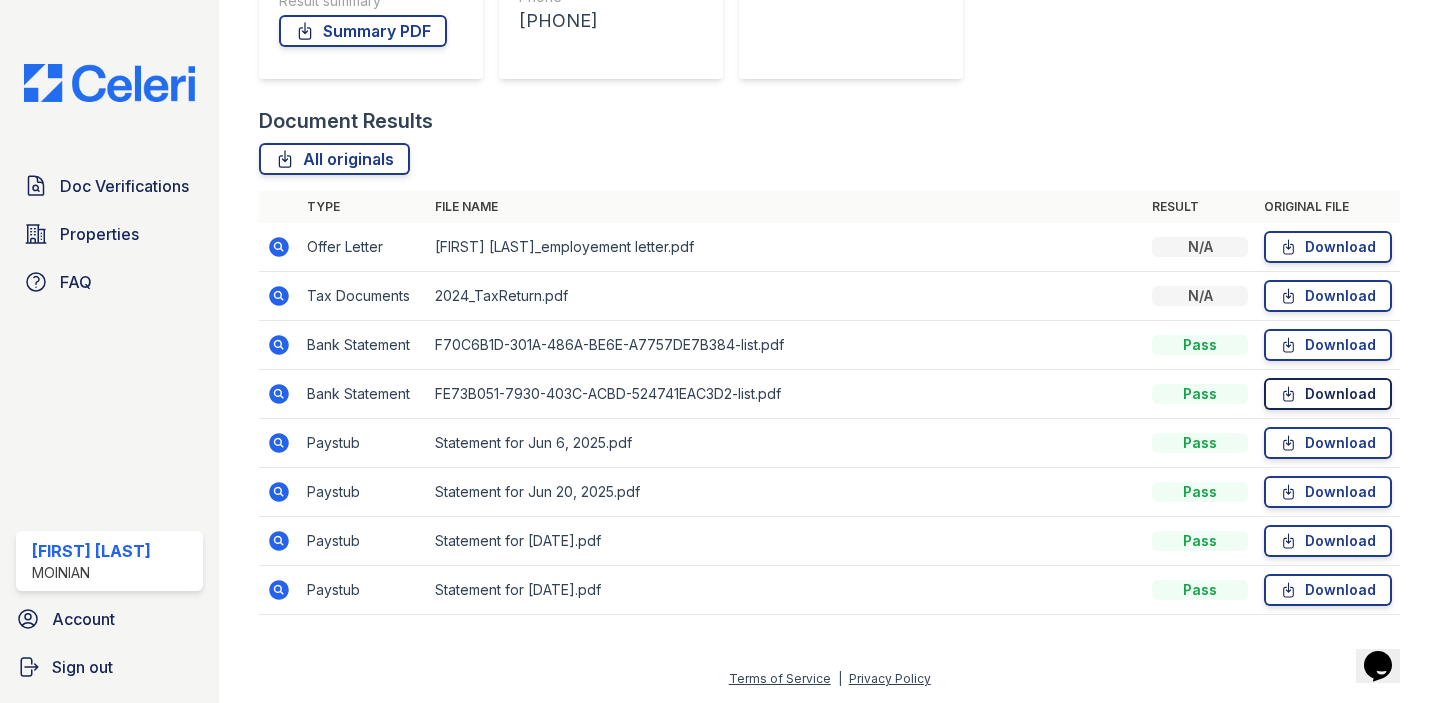 click on "Download" at bounding box center [1328, 394] 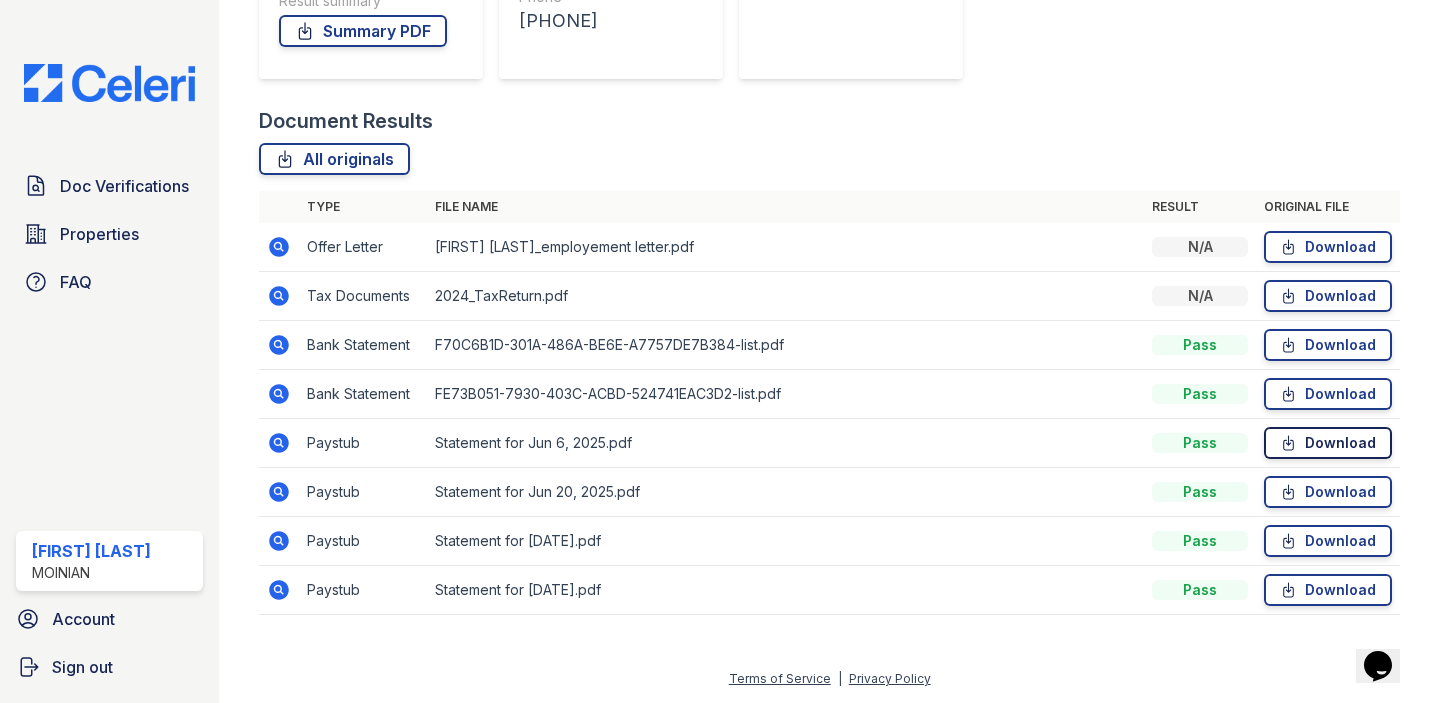 click on "Download" at bounding box center [1328, 443] 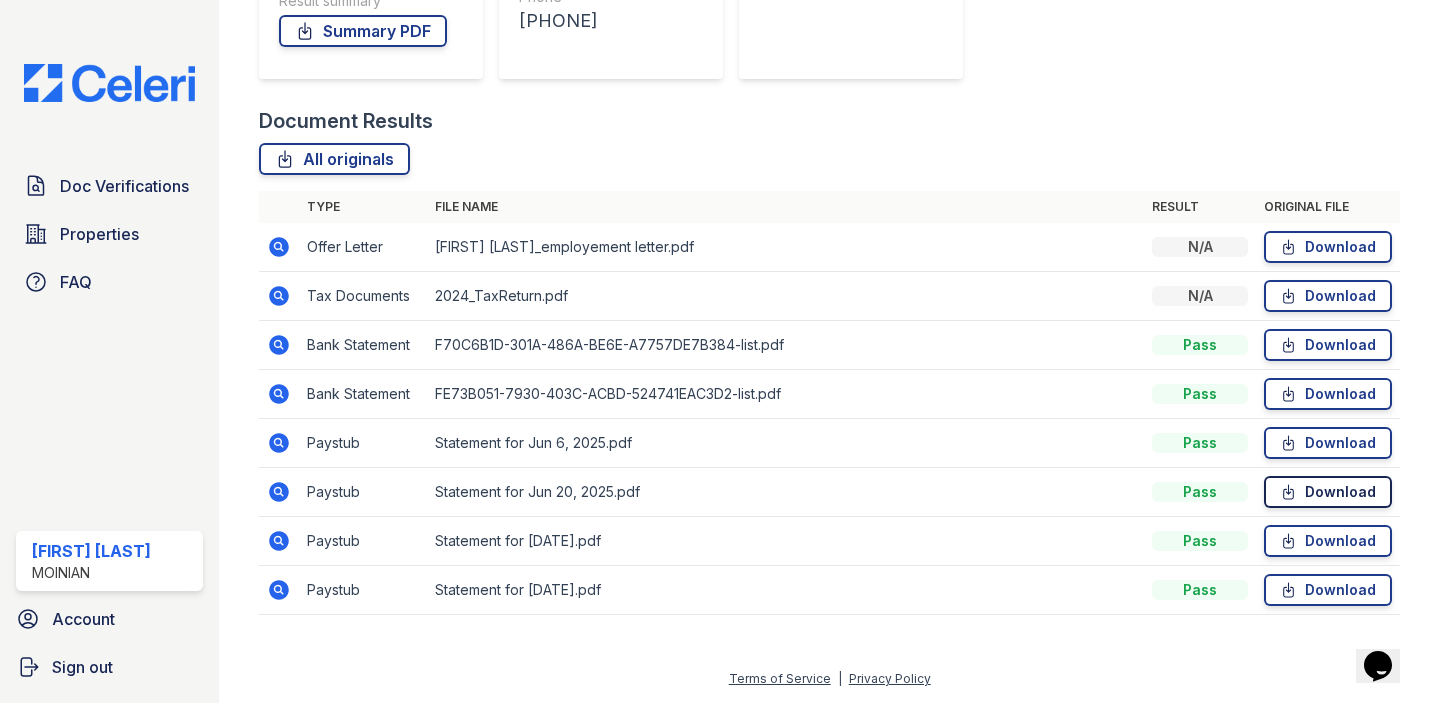 click on "Download" at bounding box center [1328, 492] 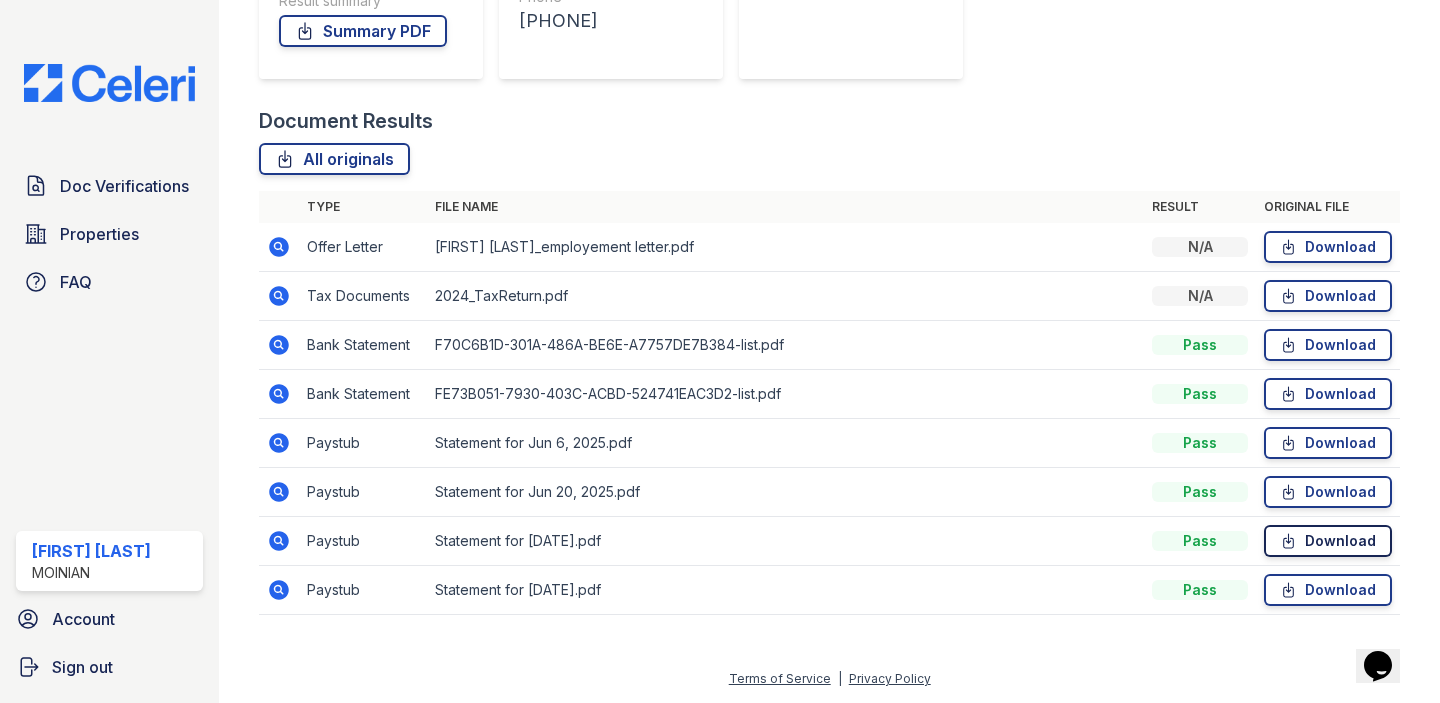click on "Download" at bounding box center [1328, 541] 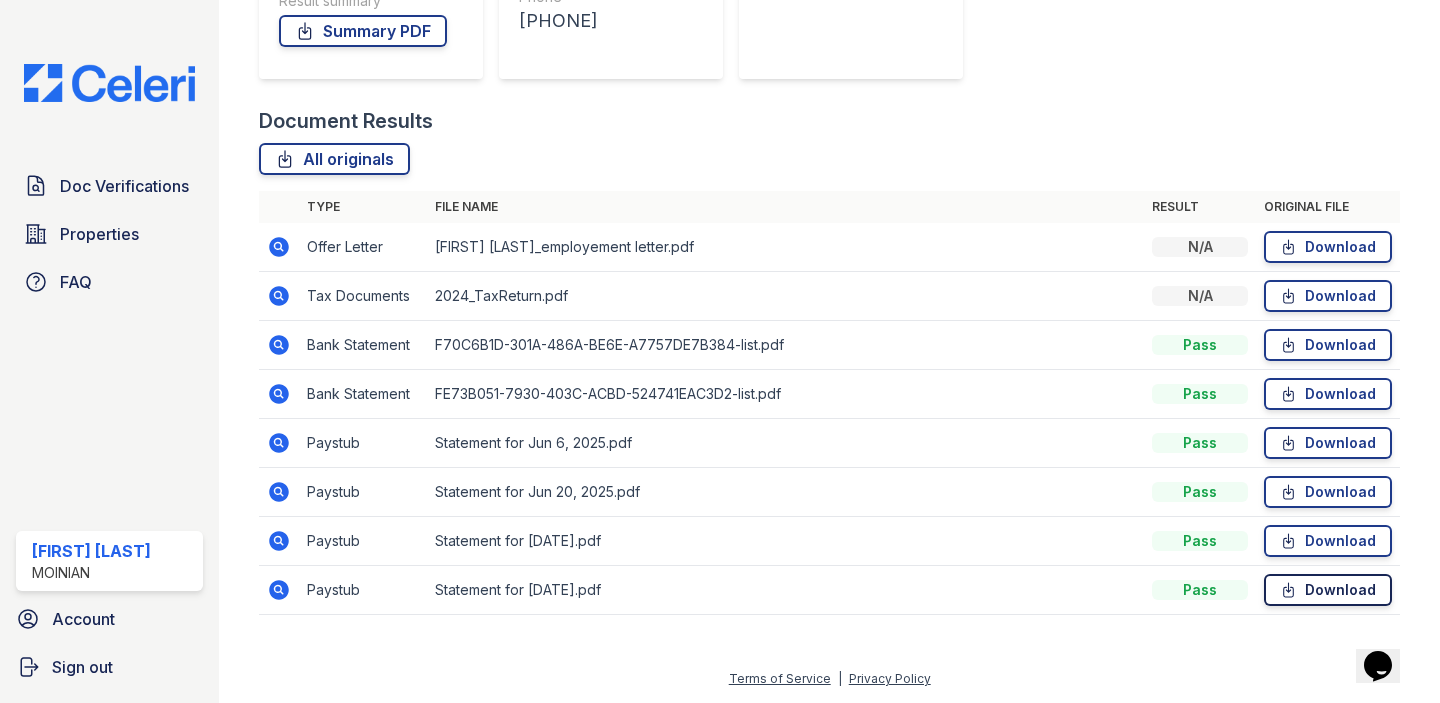 click on "Download" at bounding box center [1328, 590] 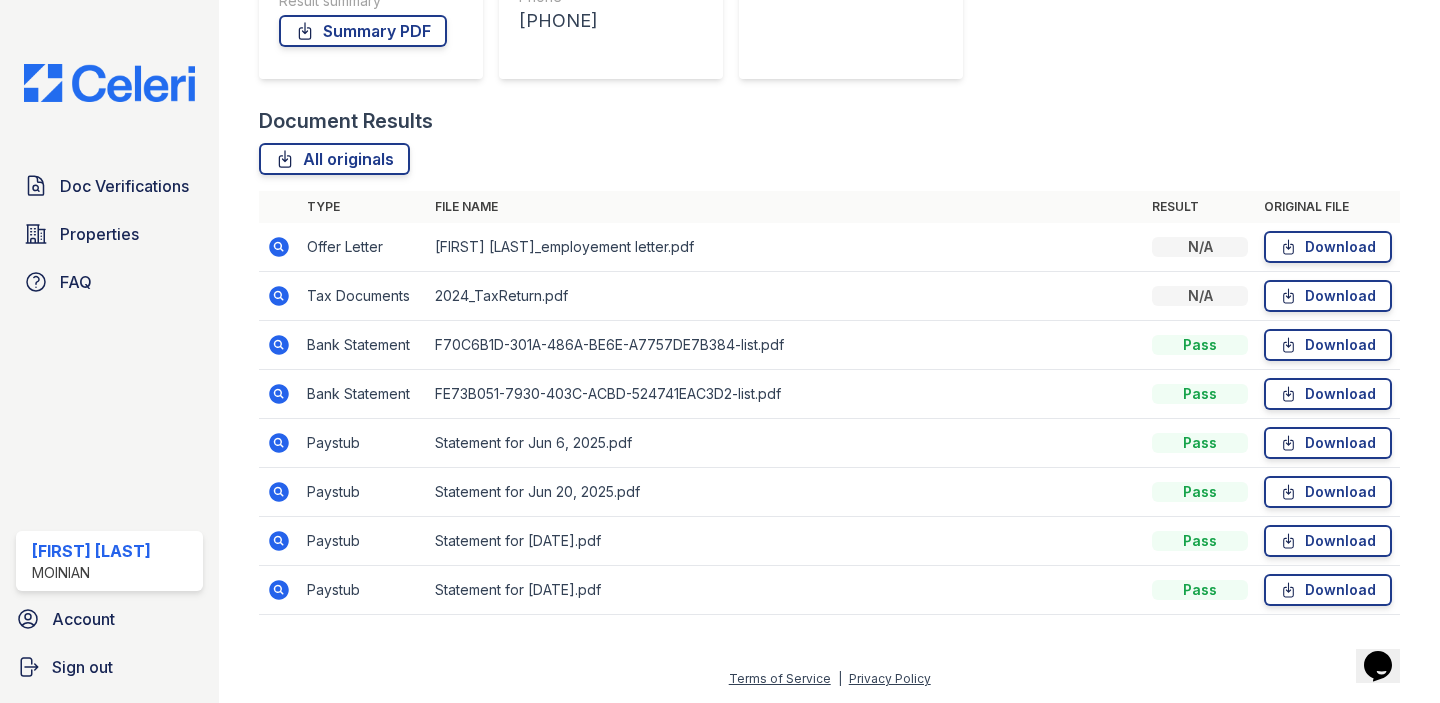 scroll, scrollTop: 0, scrollLeft: 0, axis: both 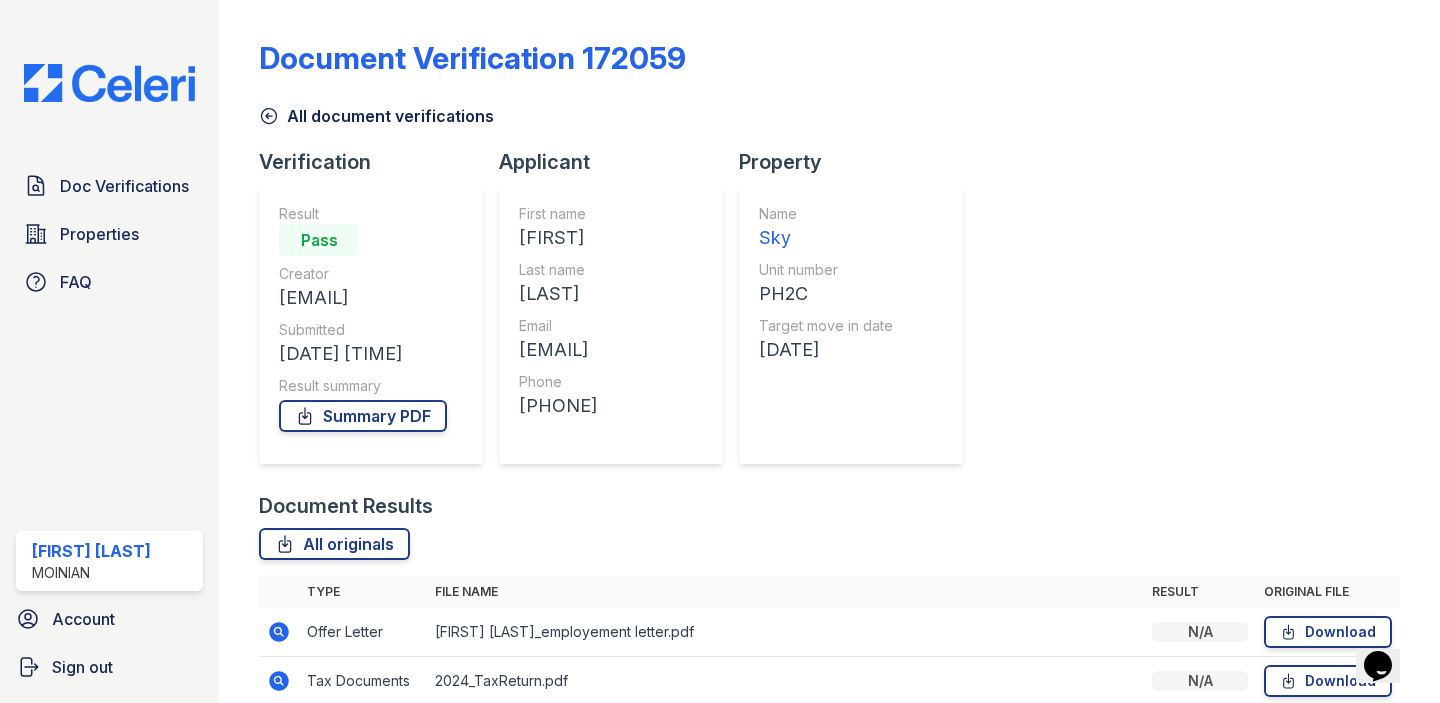 click 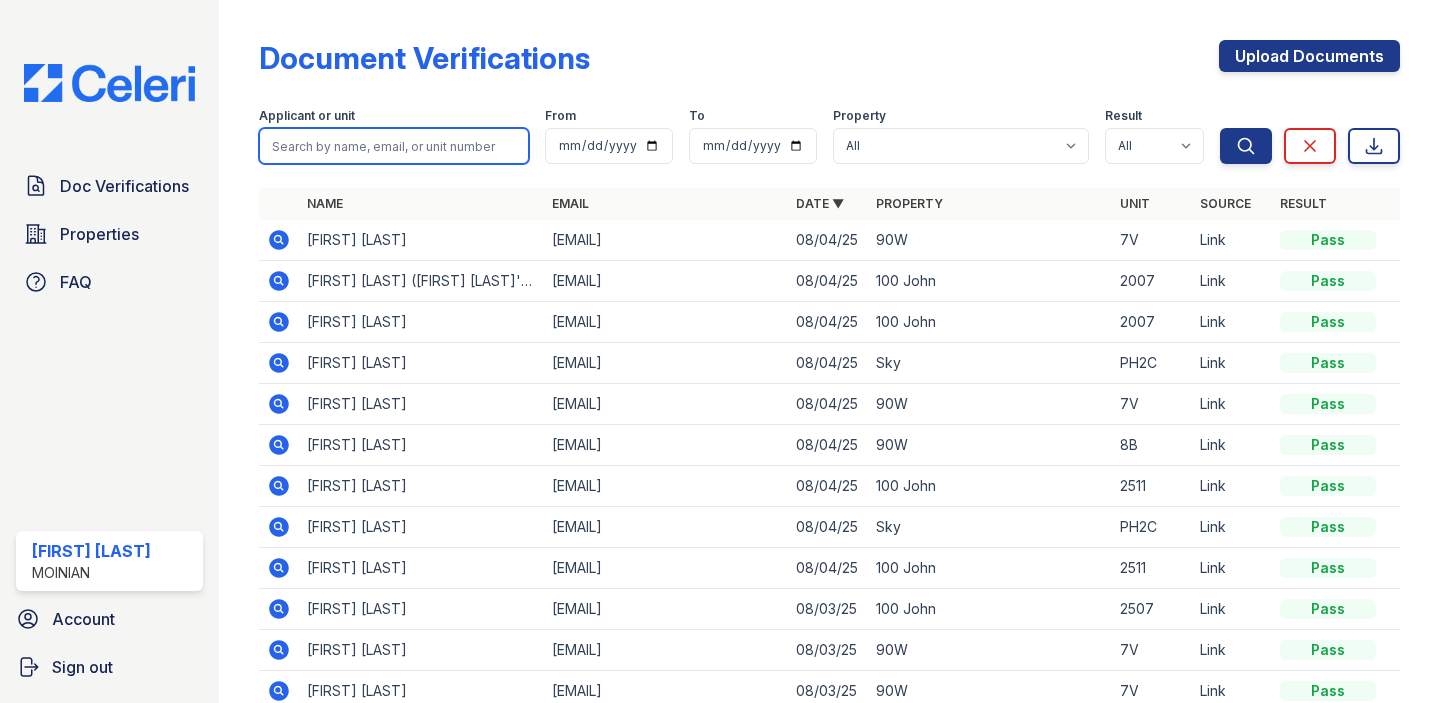click at bounding box center [394, 146] 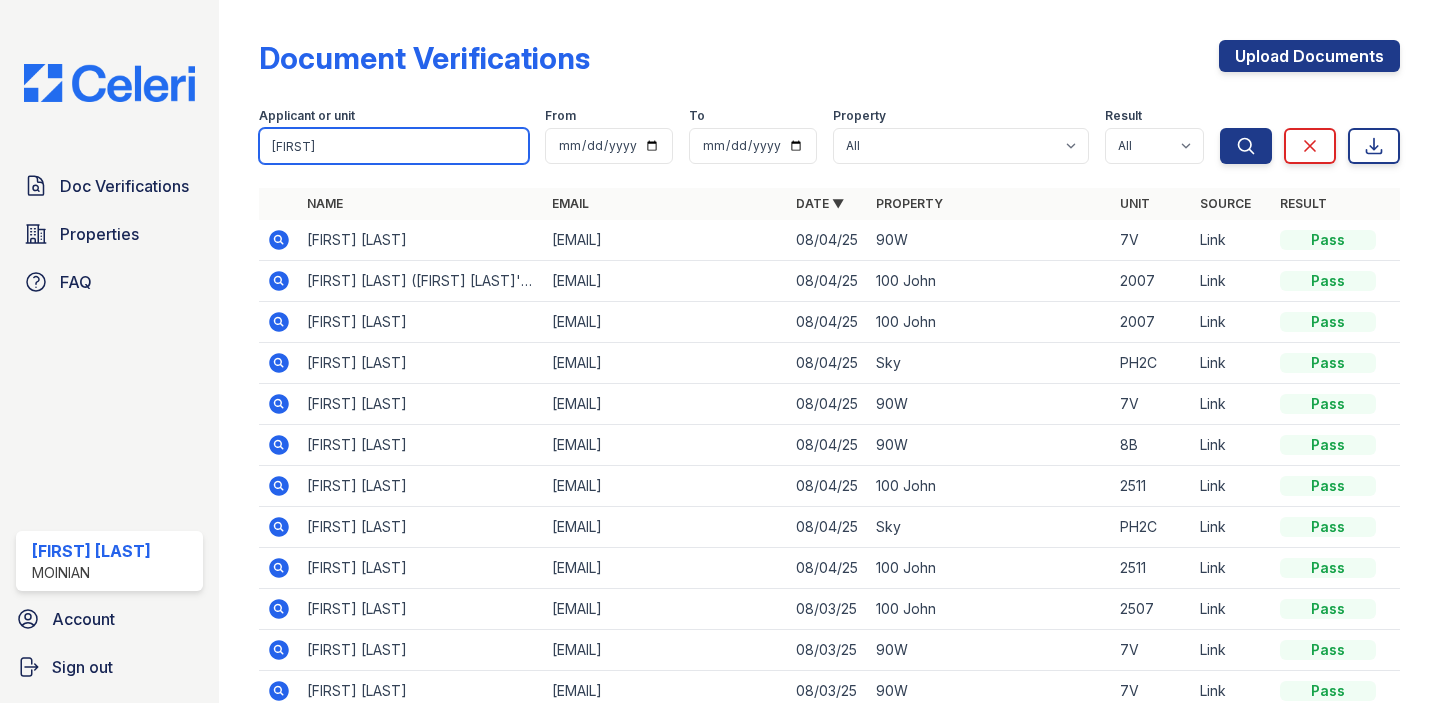 type on "mohammed" 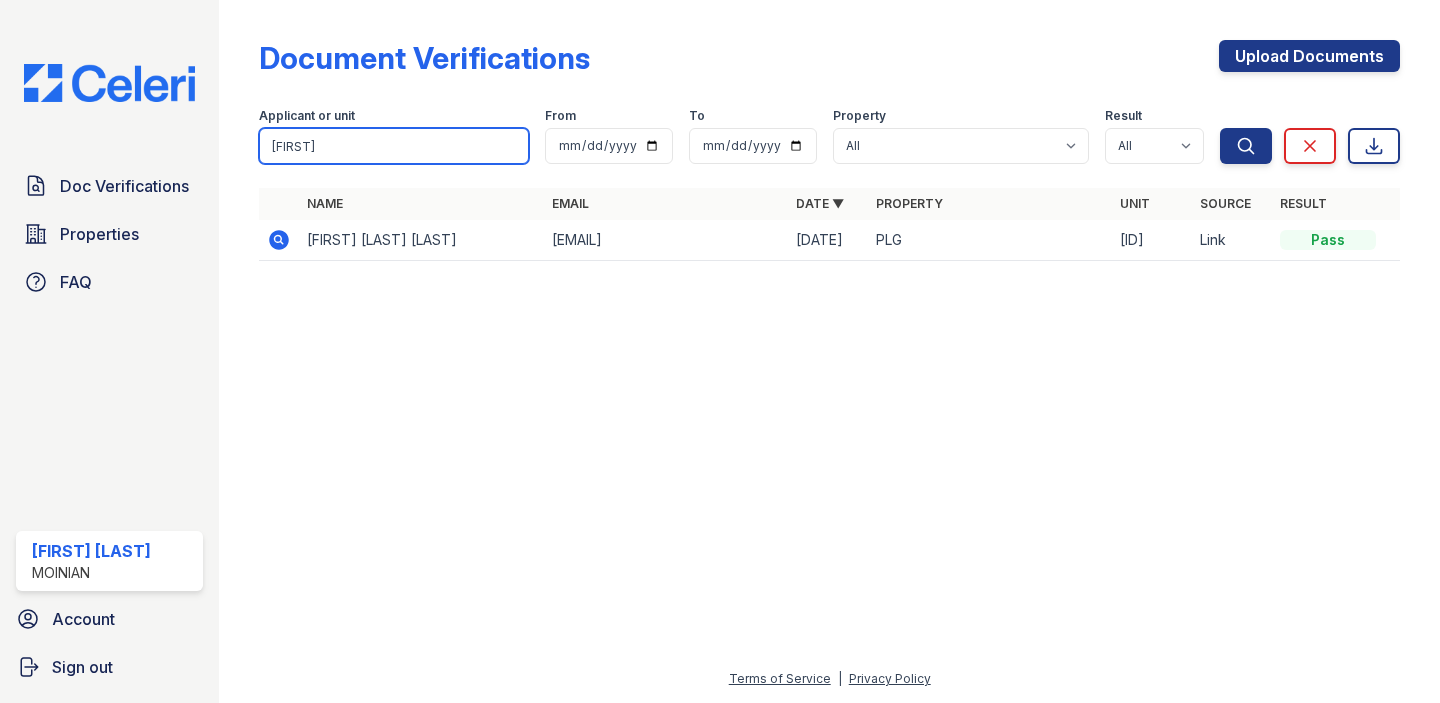 click on "mohammed" at bounding box center (394, 146) 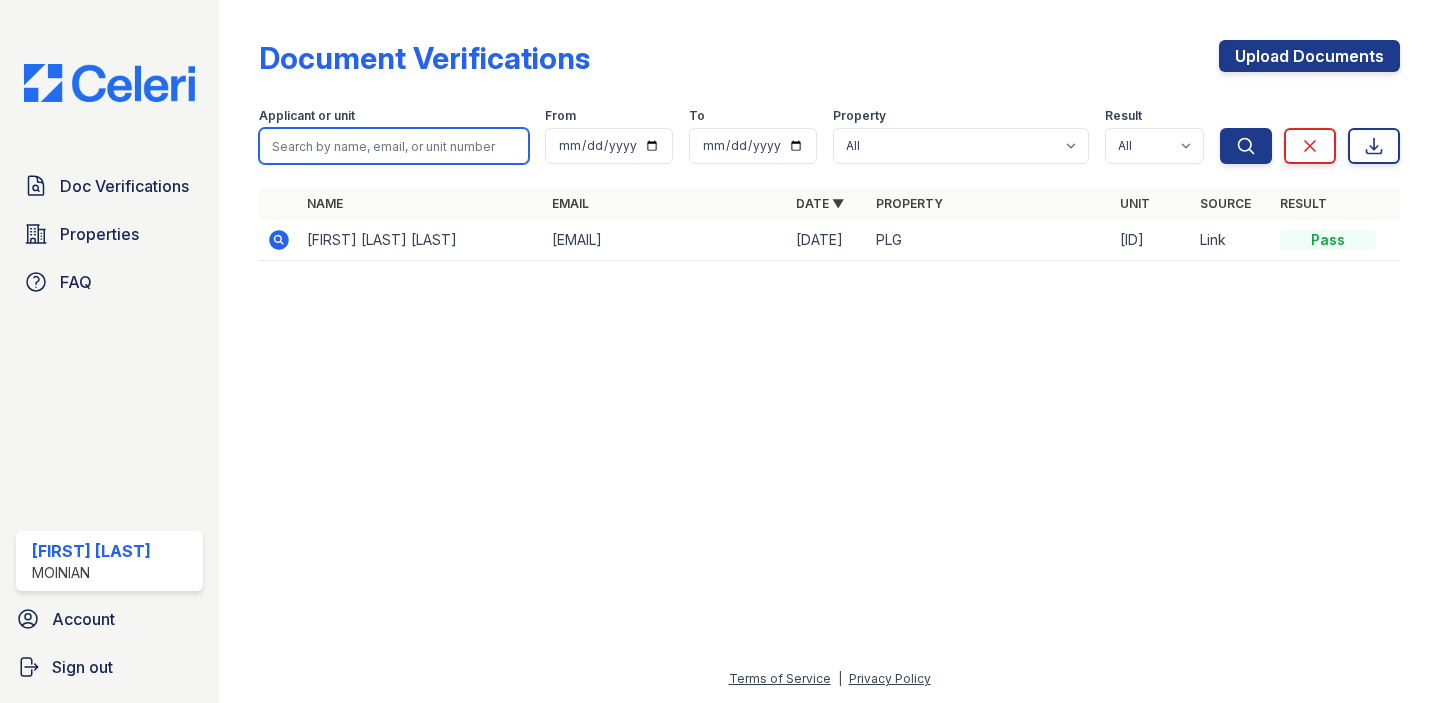 type 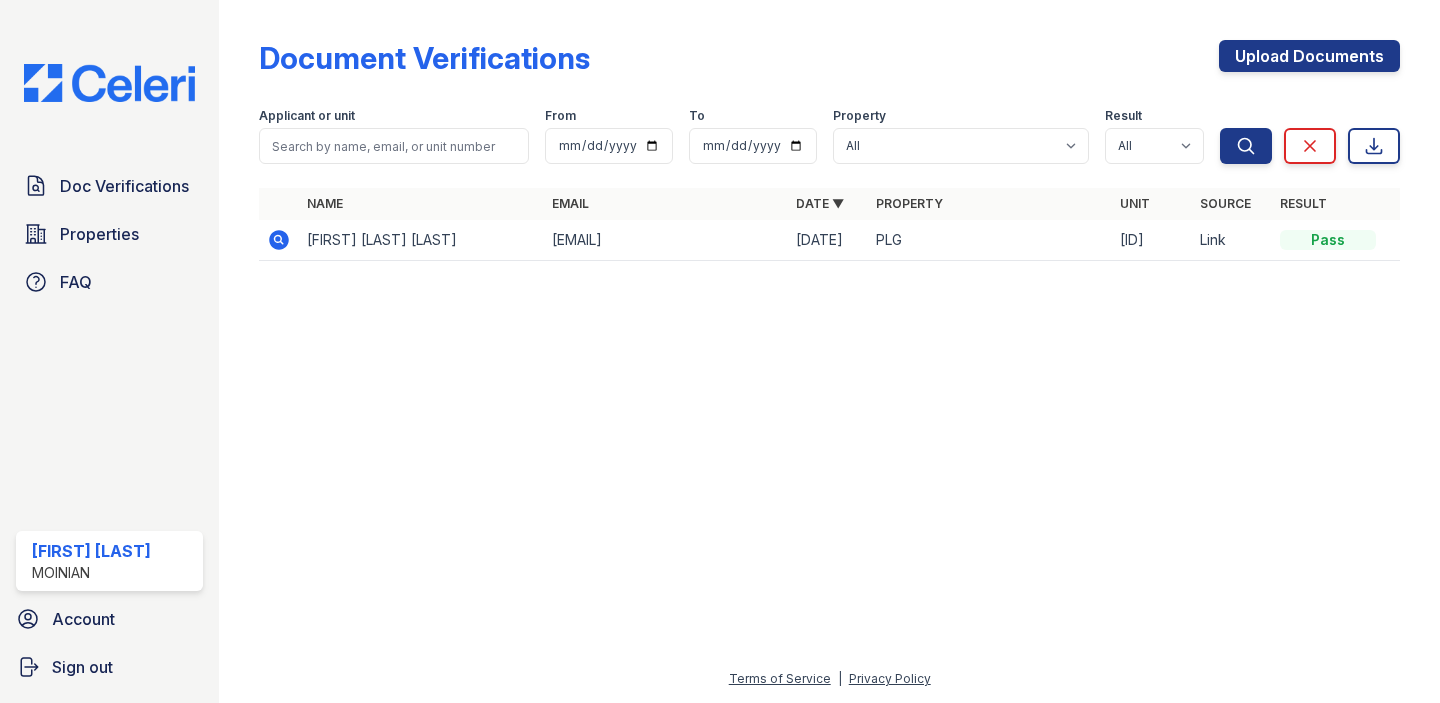 click on "Doc Verifications
Properties
FAQ
Shiv Babani
Moinian
Account
Sign out" at bounding box center (109, 351) 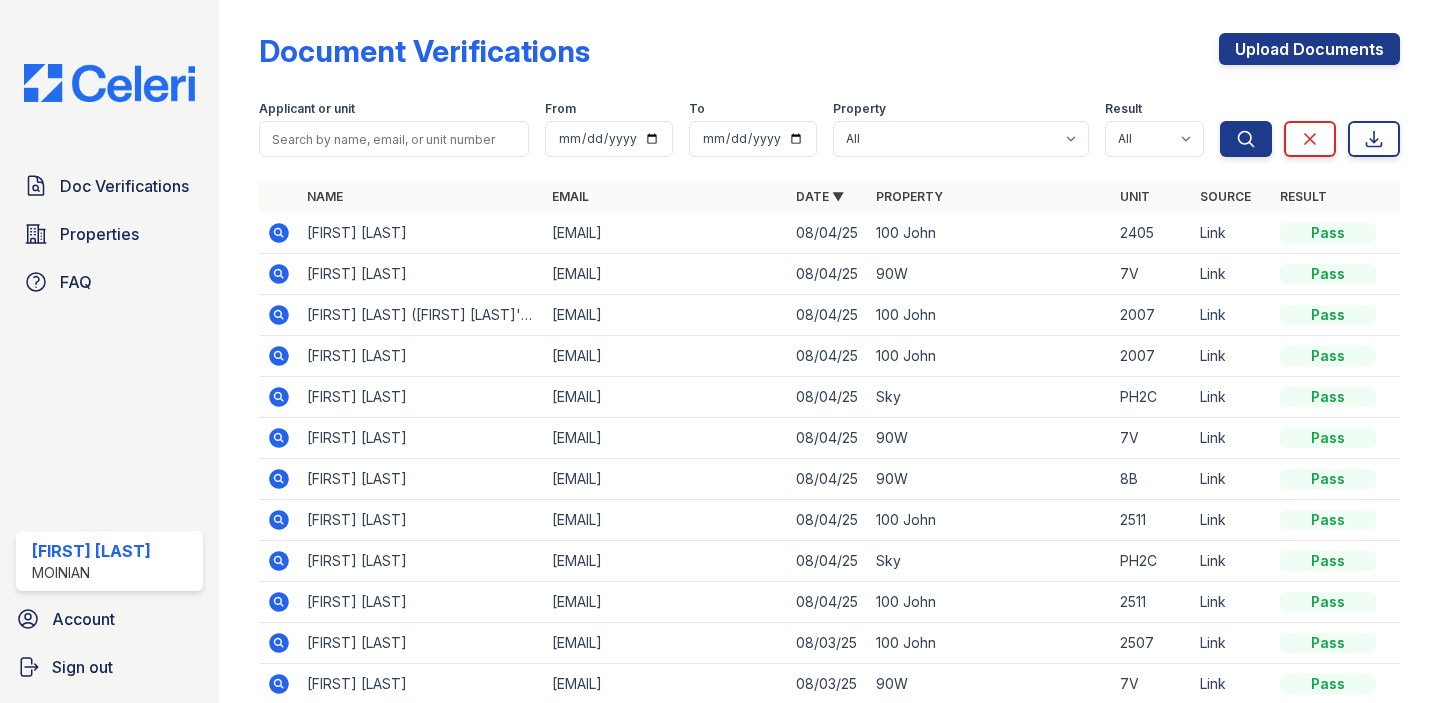 scroll, scrollTop: 9, scrollLeft: 0, axis: vertical 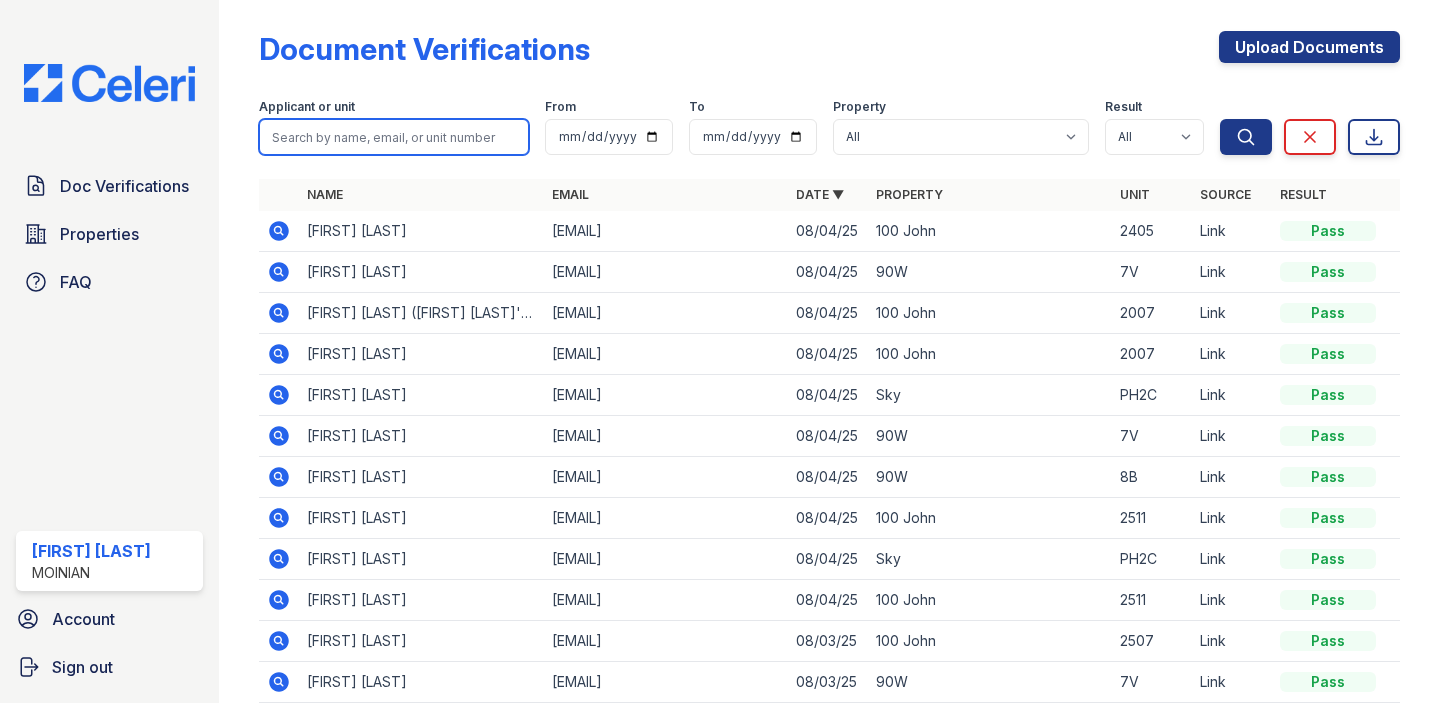 click at bounding box center [394, 137] 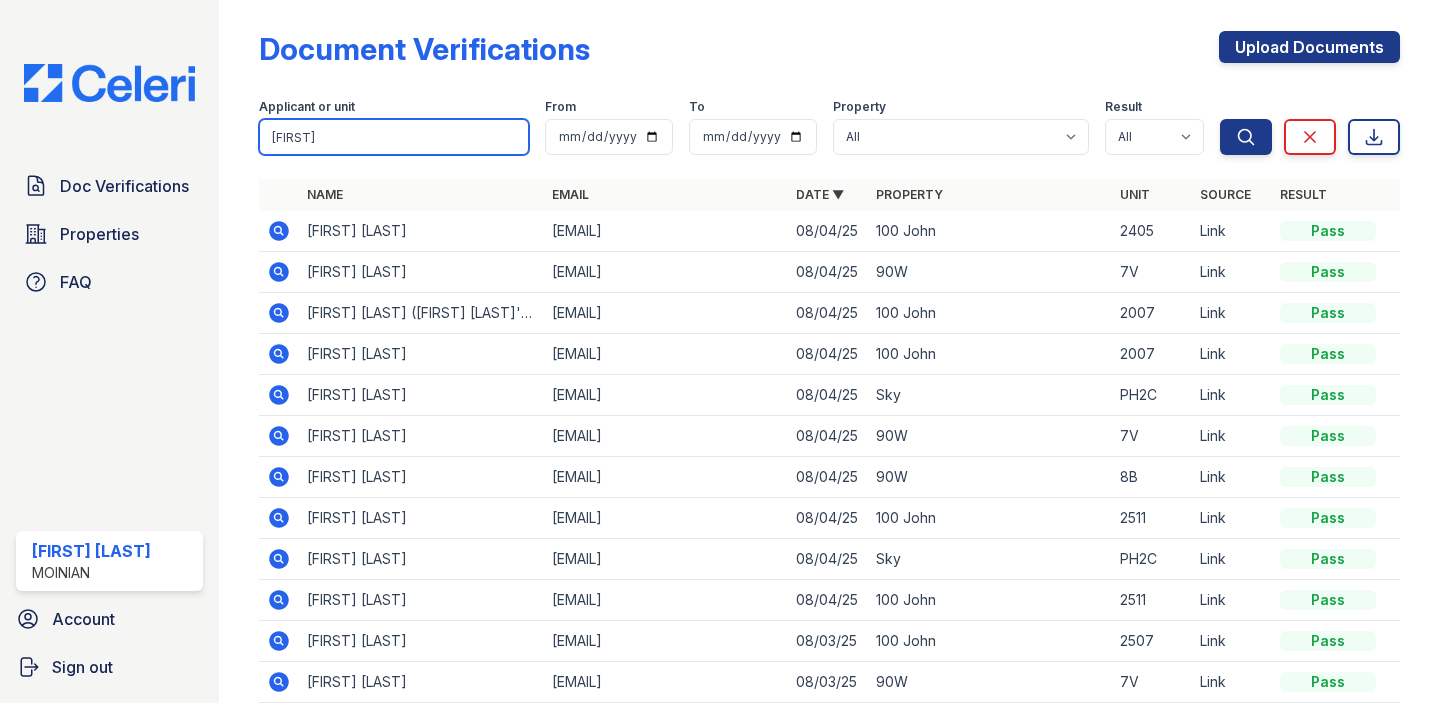 type on "fahad" 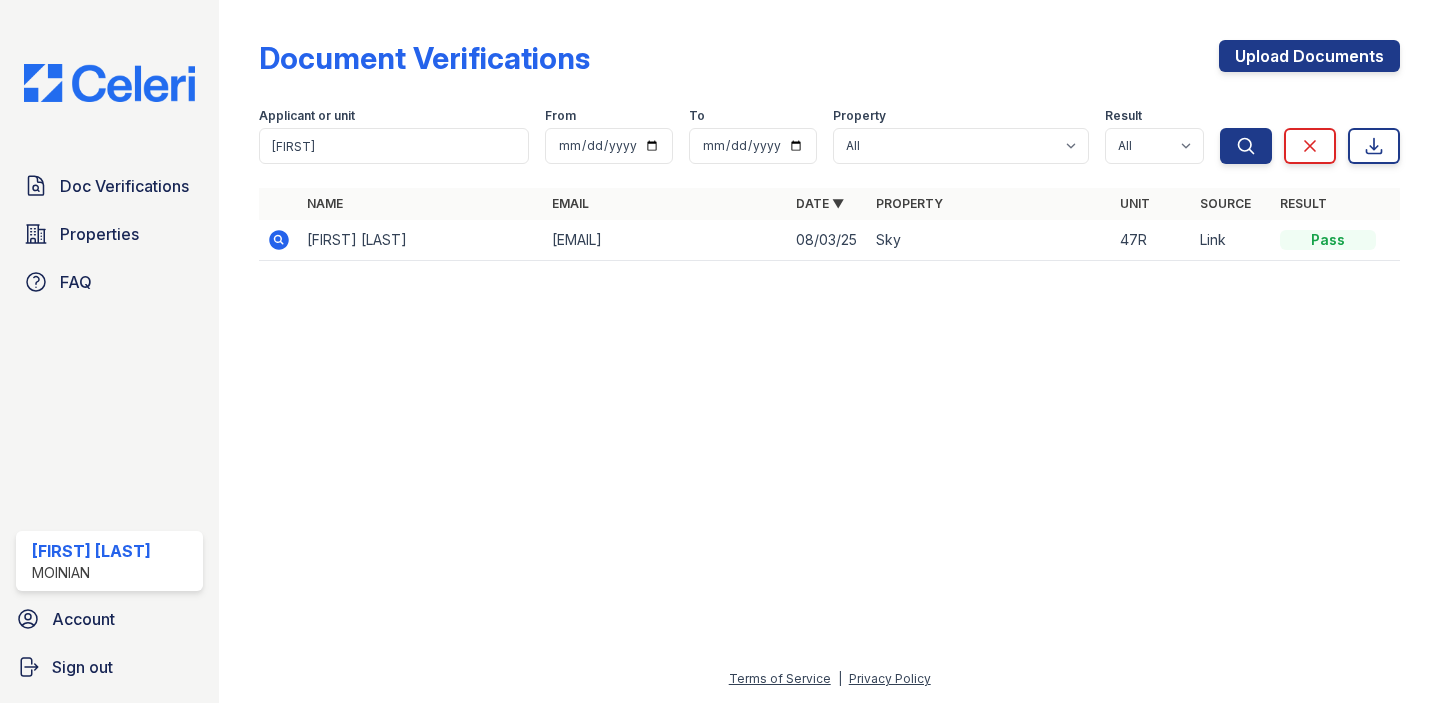 click 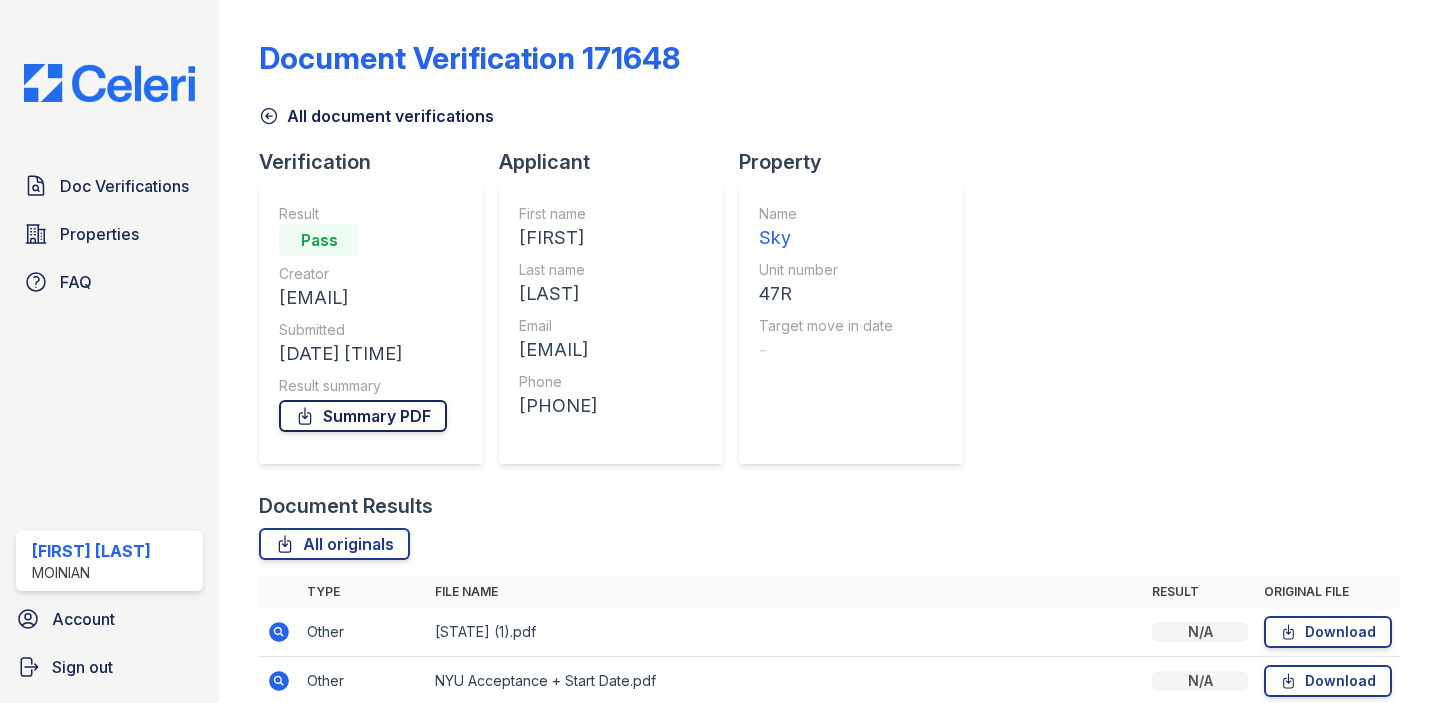 scroll, scrollTop: 0, scrollLeft: 0, axis: both 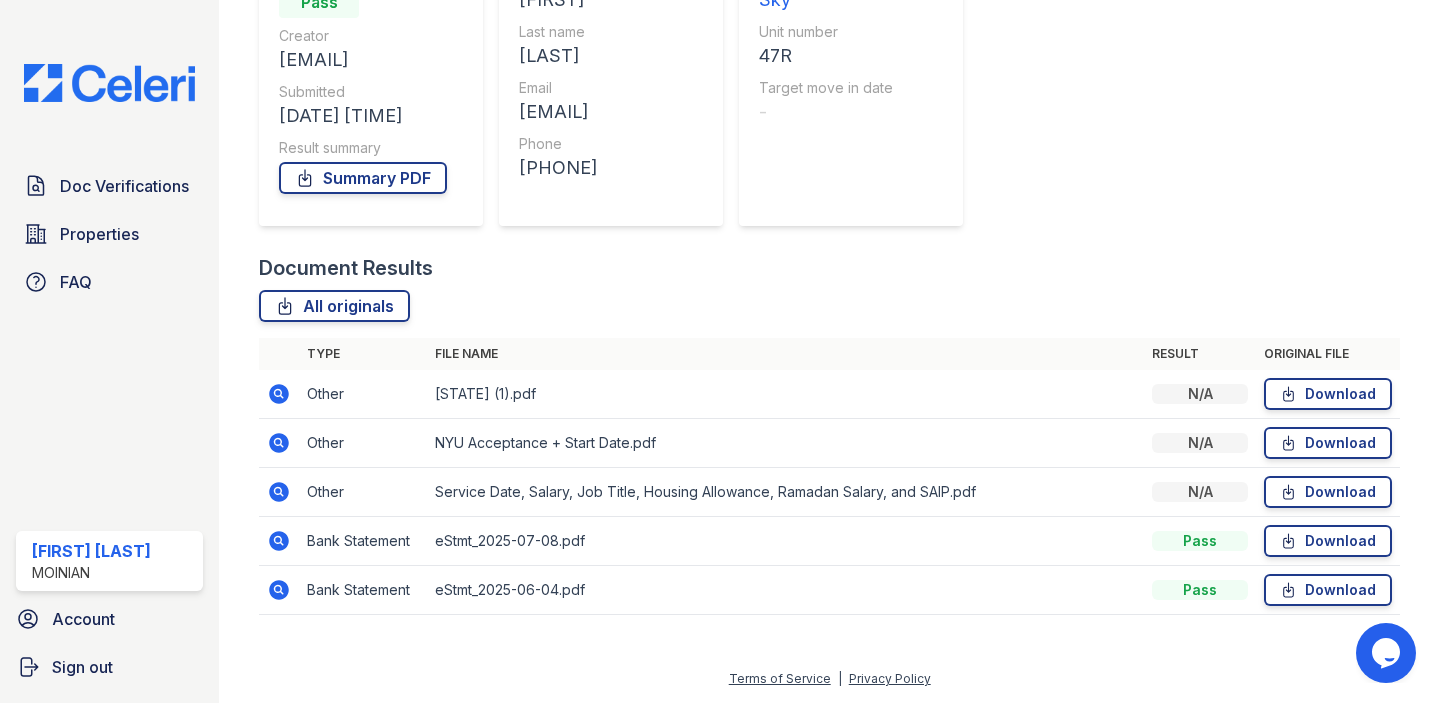 click 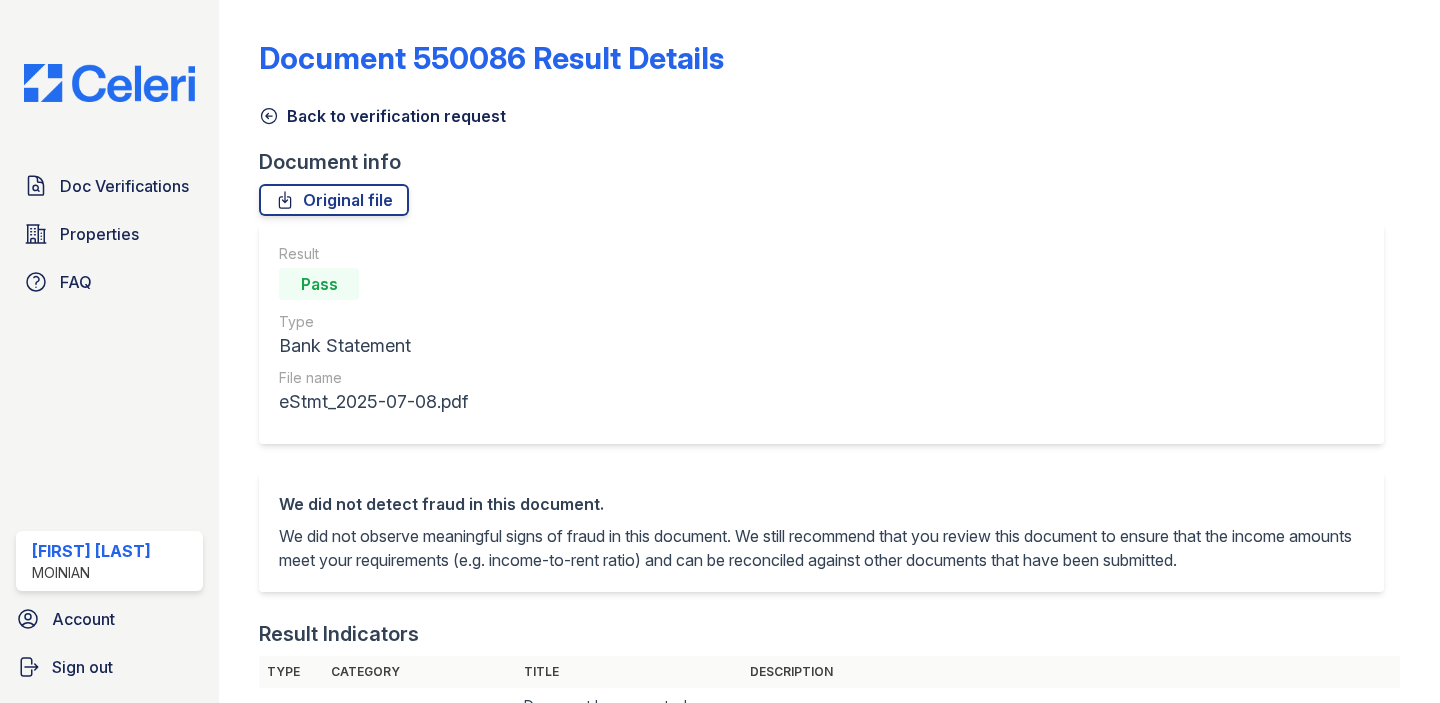 scroll, scrollTop: 0, scrollLeft: 0, axis: both 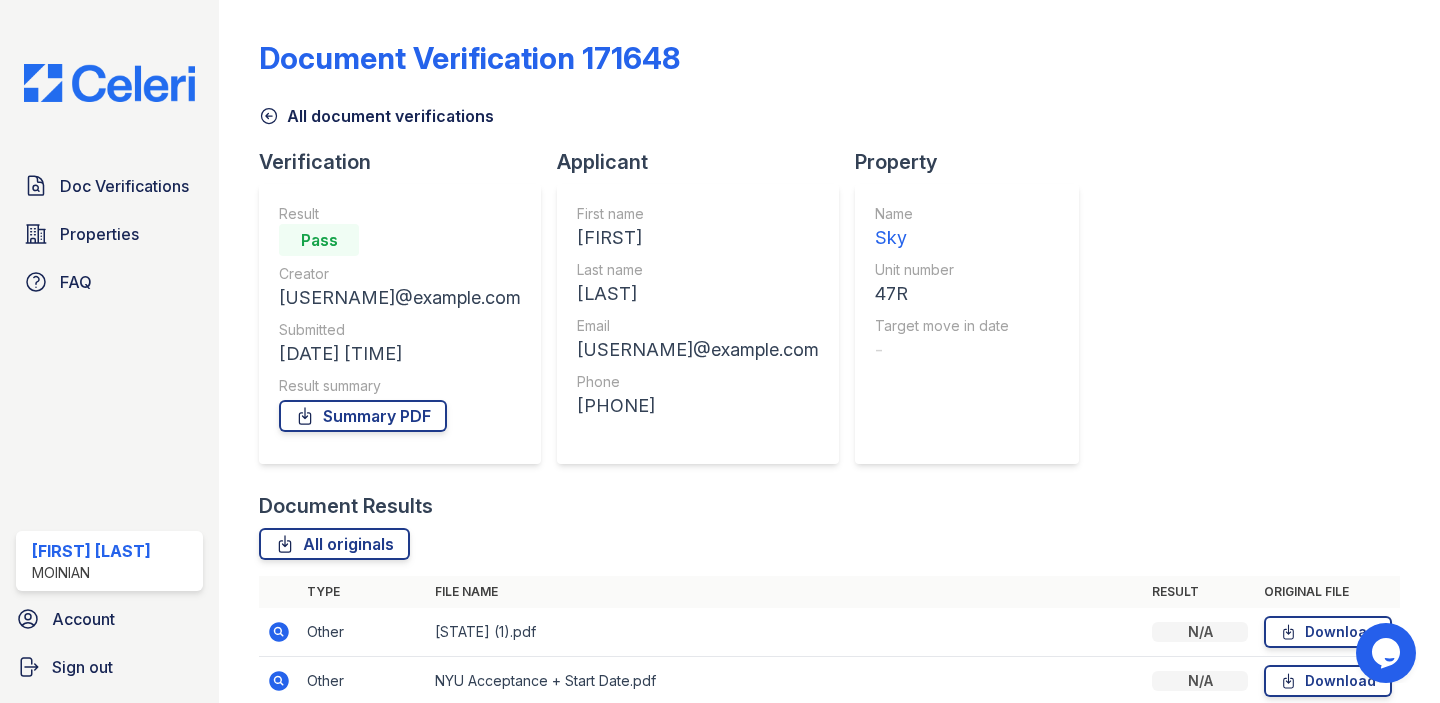 click on "All document verifications" at bounding box center (376, 116) 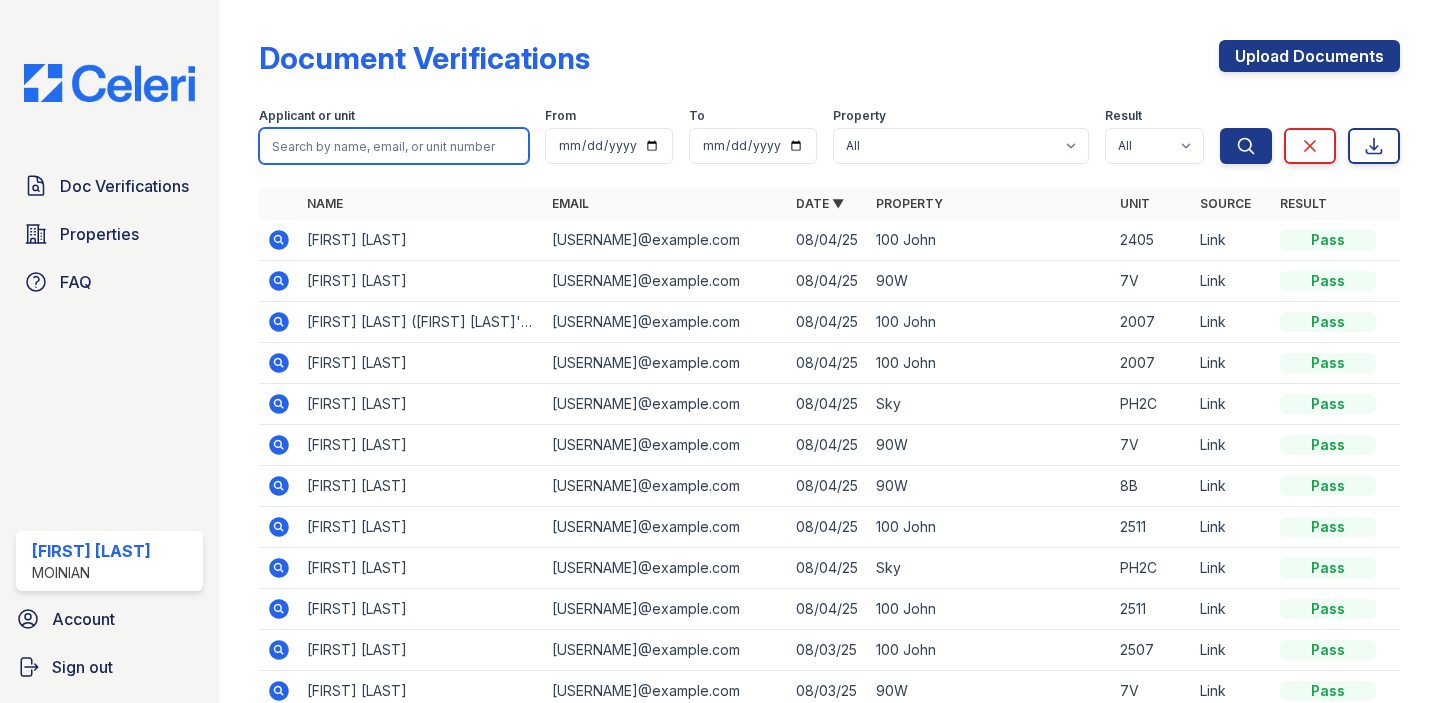 click at bounding box center [394, 146] 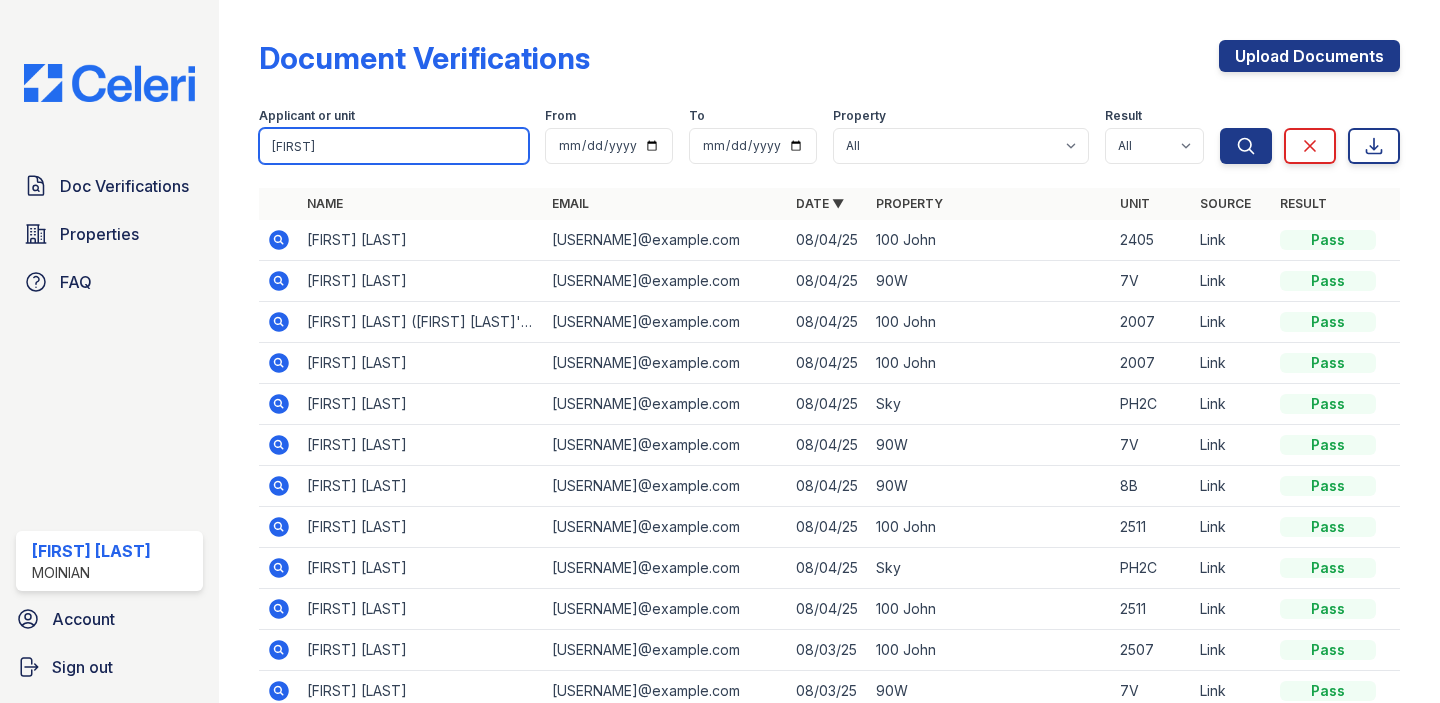 type on "[FIRST]" 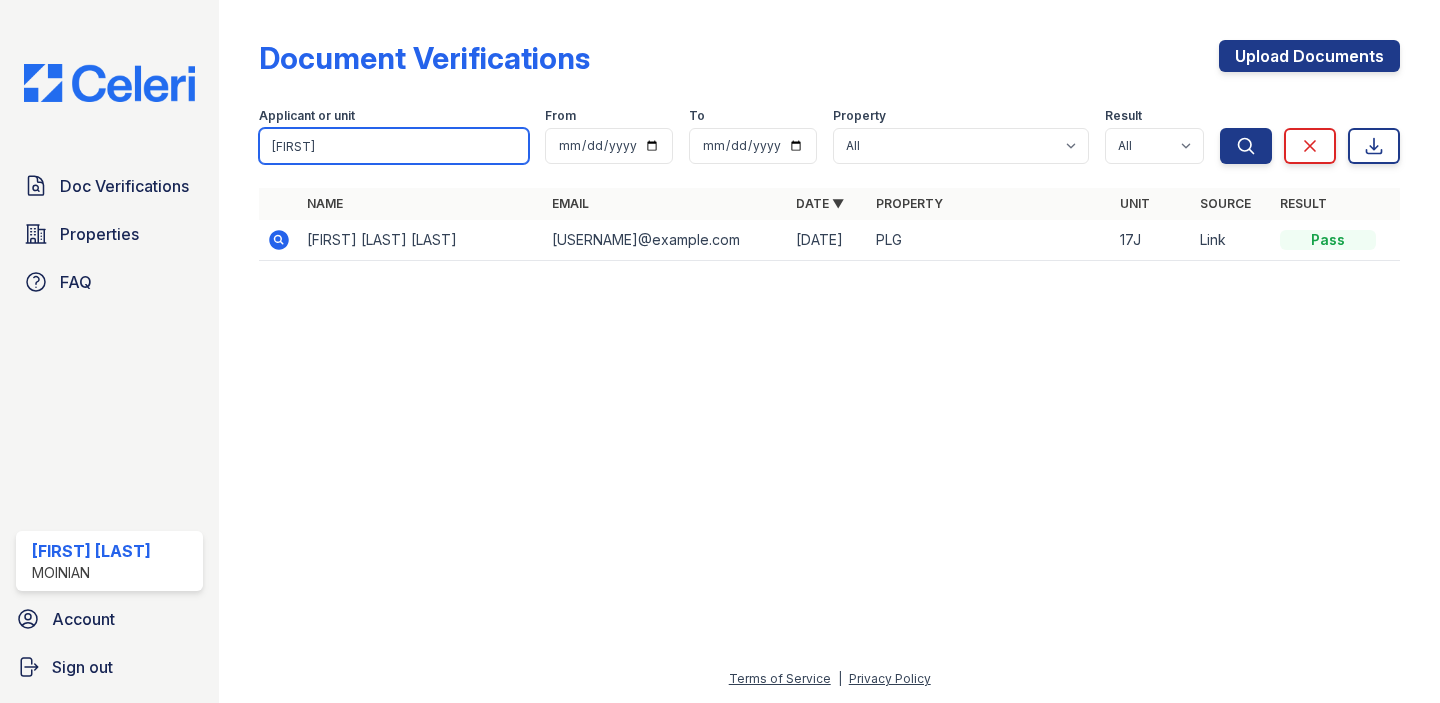 click on "[FIRST]" at bounding box center (394, 146) 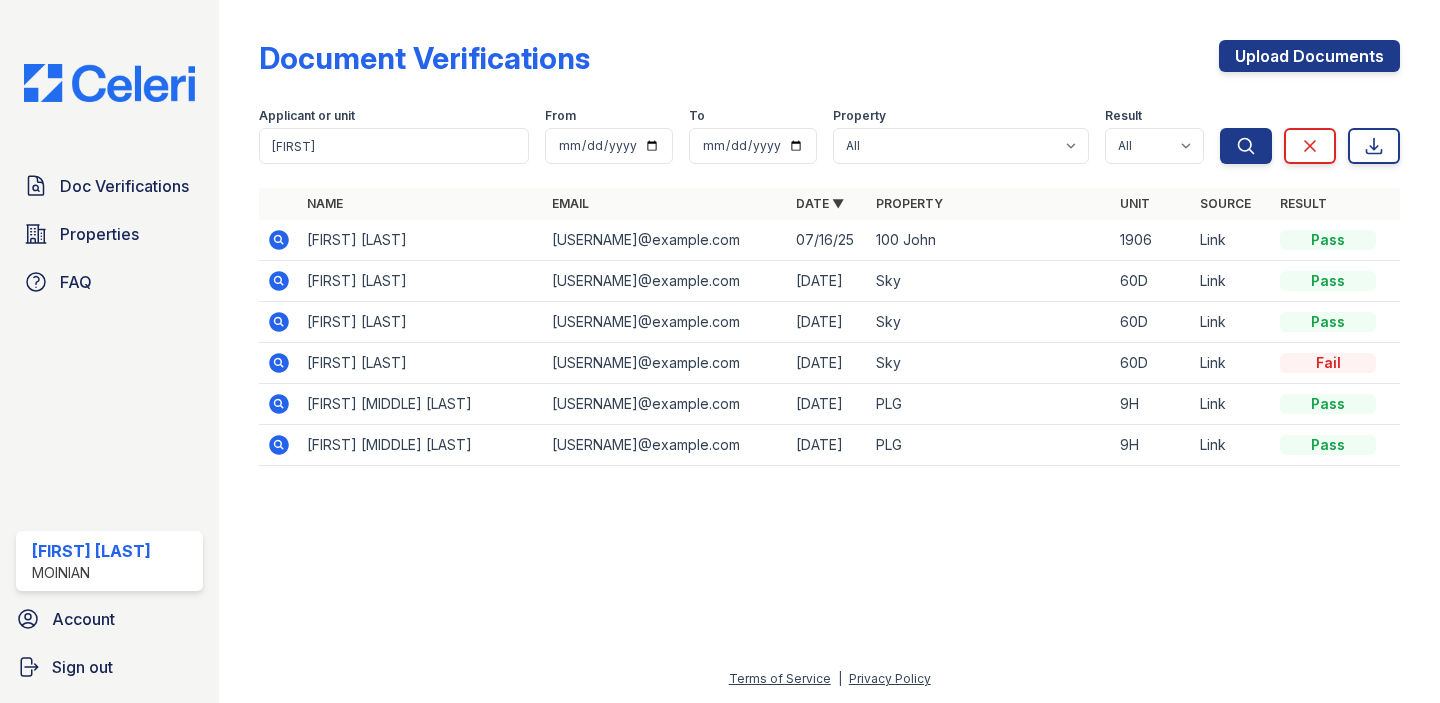 click at bounding box center [109, 83] 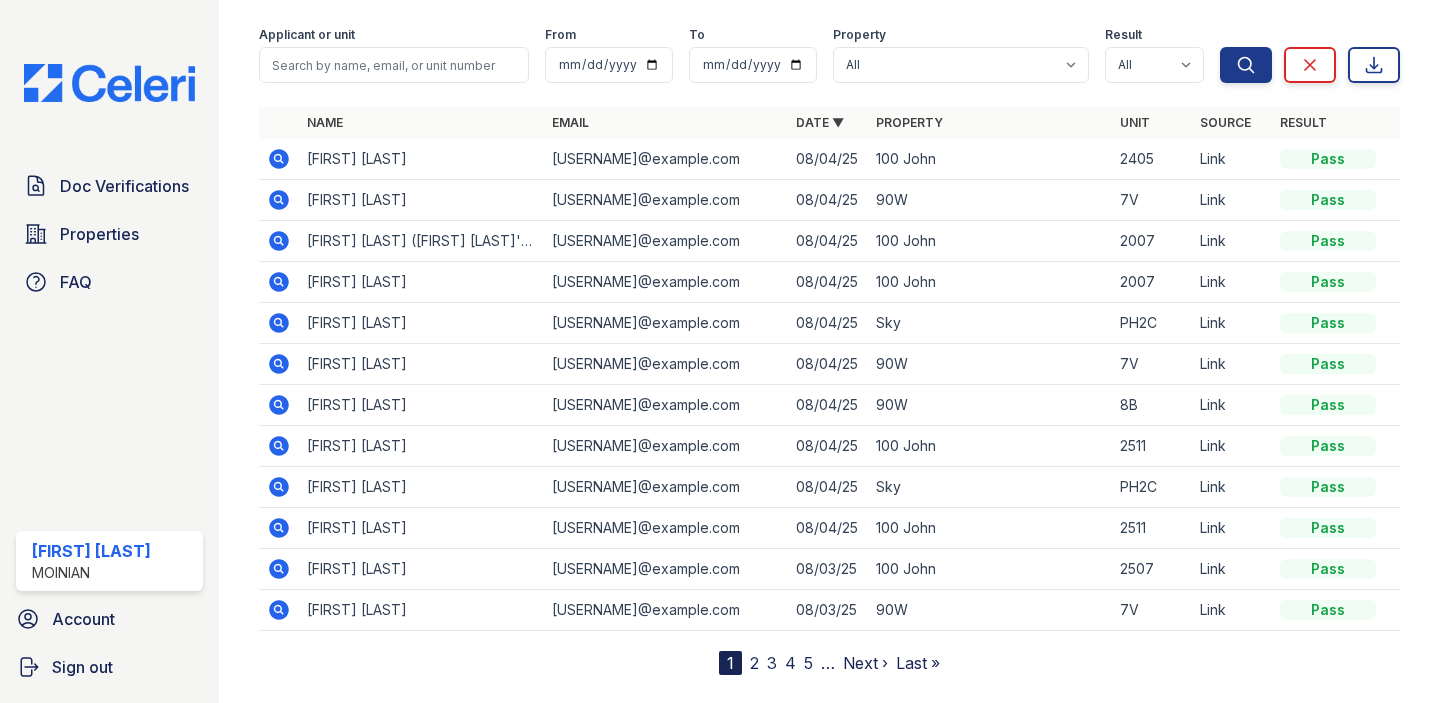 scroll, scrollTop: 121, scrollLeft: 0, axis: vertical 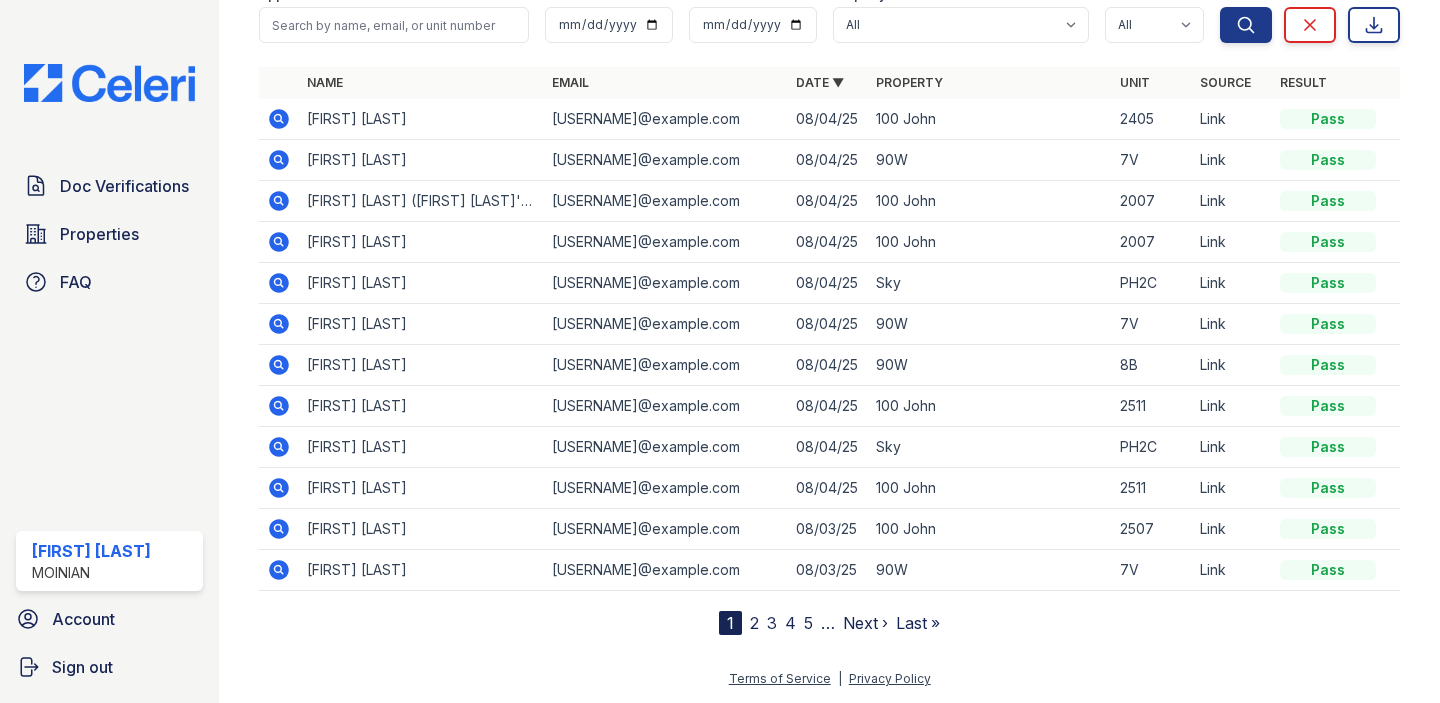 click on "2" at bounding box center [754, 623] 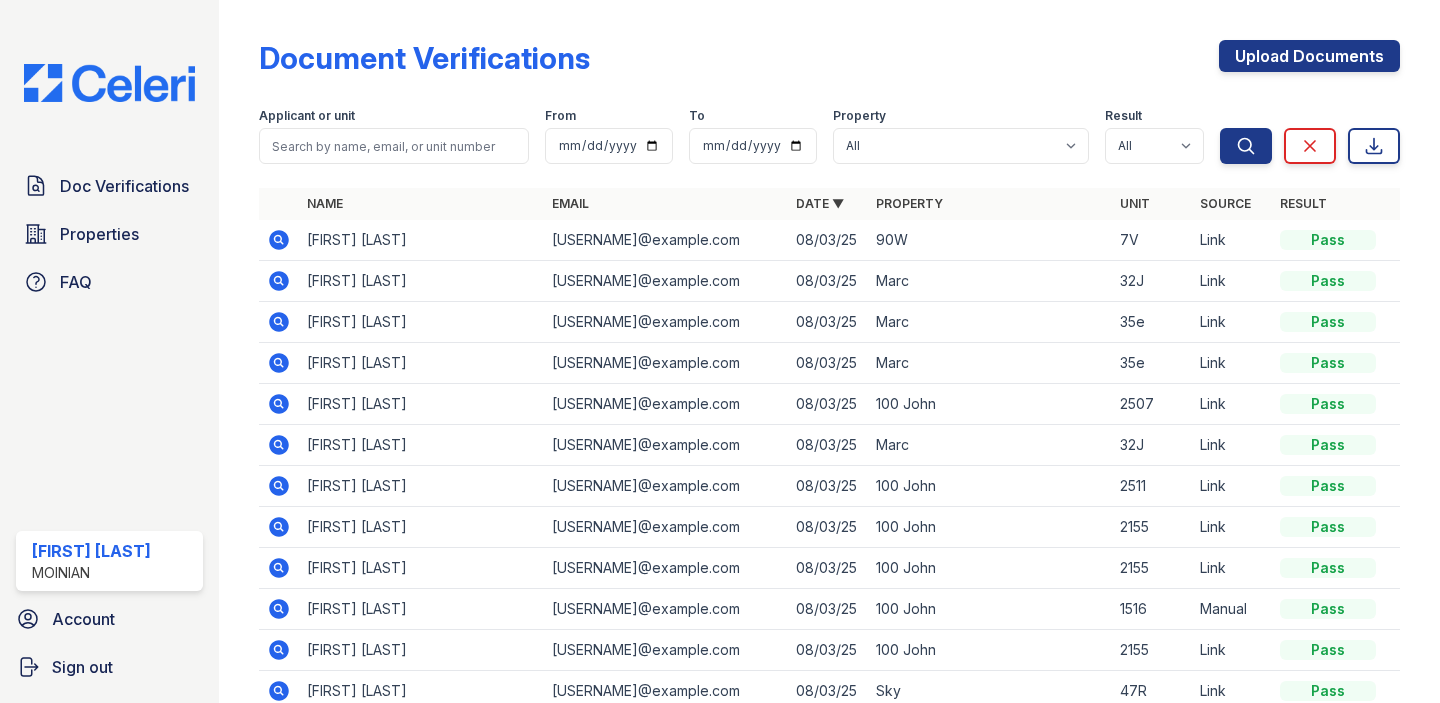 scroll, scrollTop: 72, scrollLeft: 0, axis: vertical 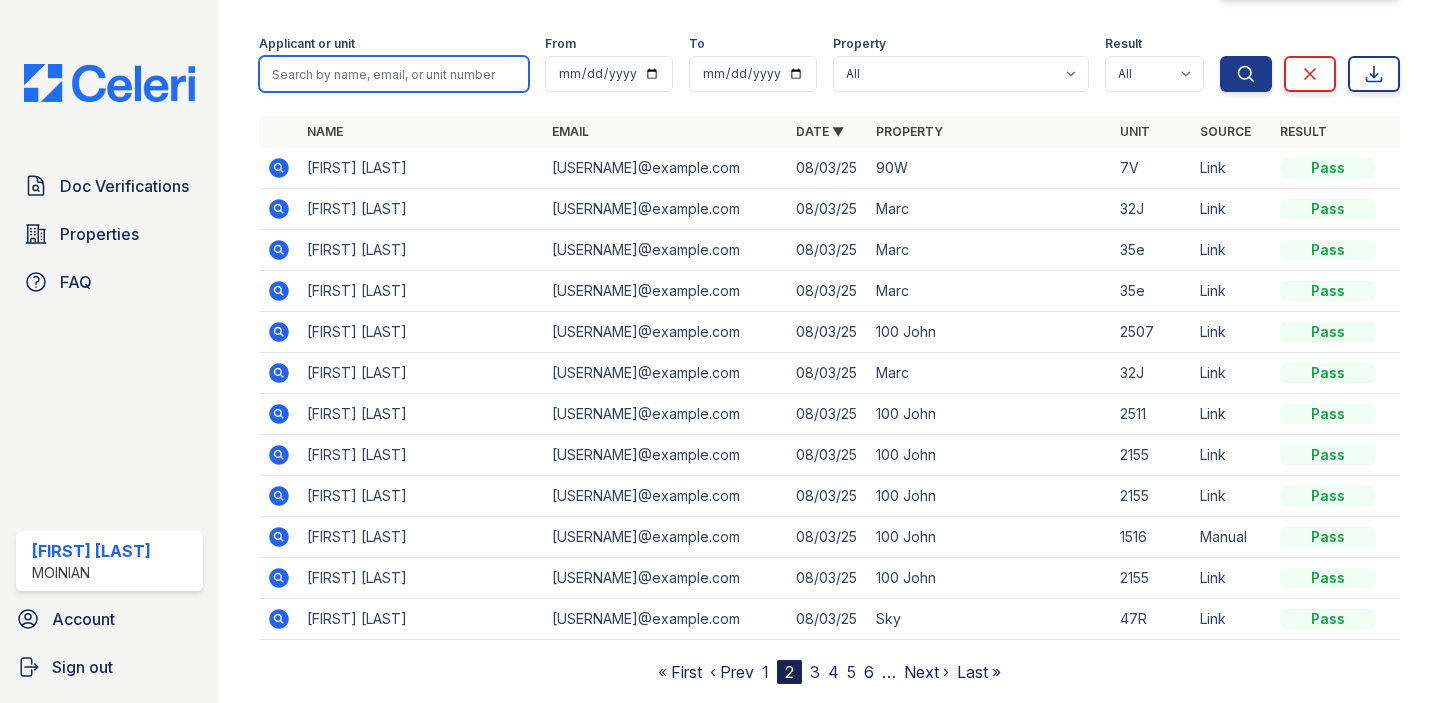 click at bounding box center (394, 74) 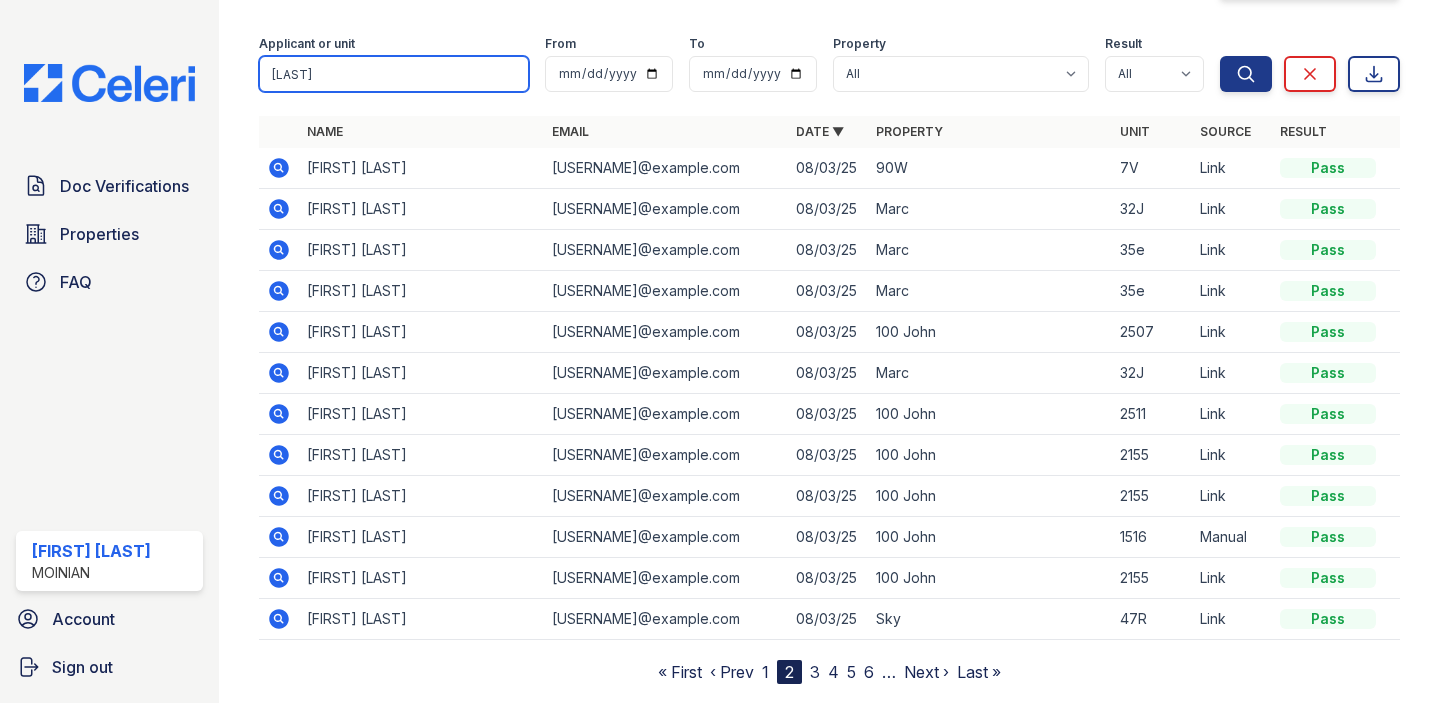 type on "nasser" 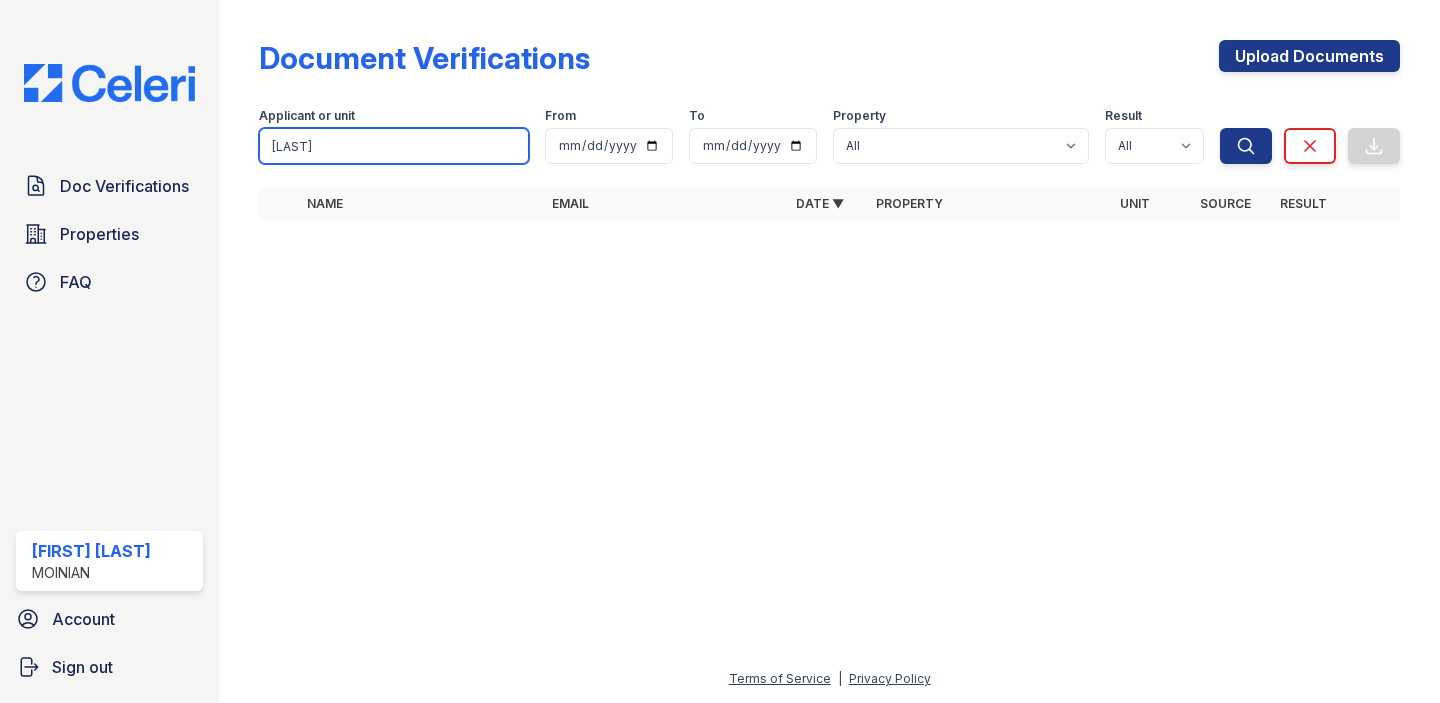 click on "nasser" at bounding box center [394, 146] 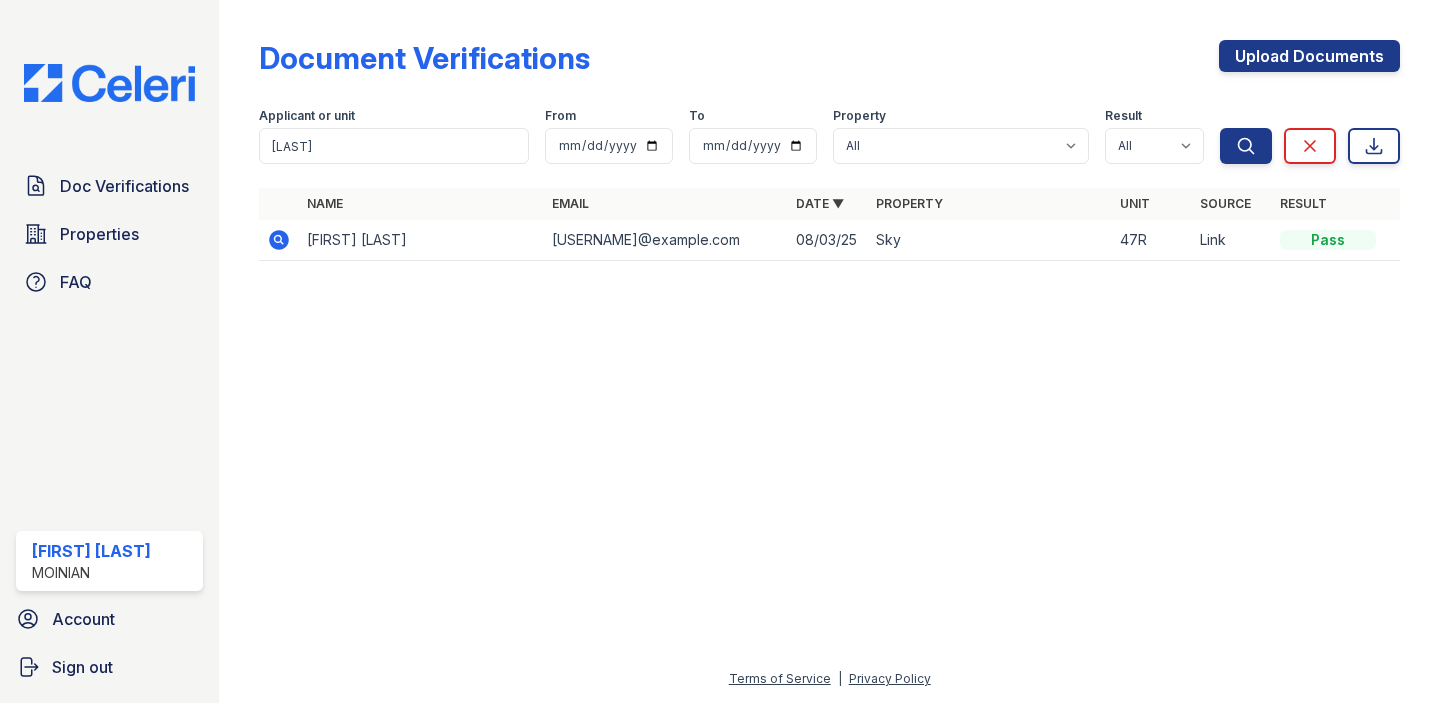 click 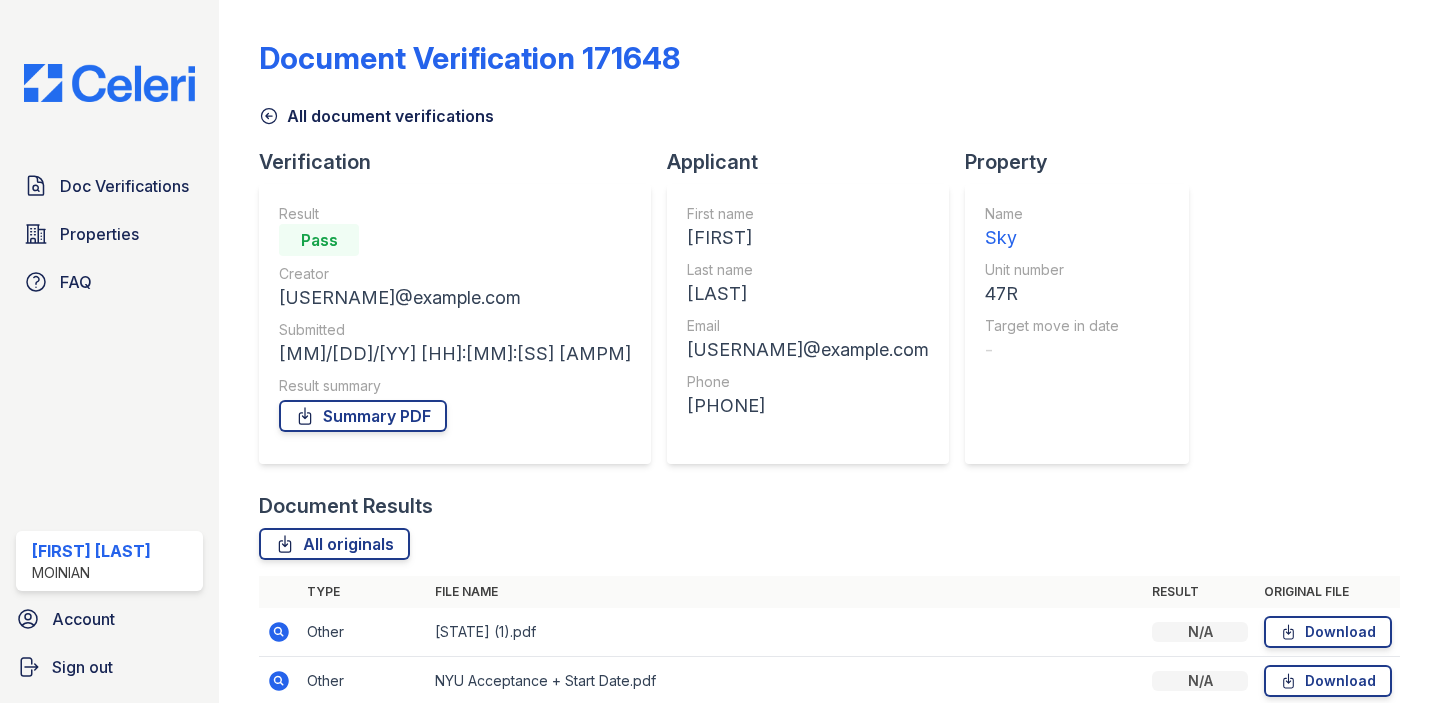 scroll, scrollTop: 0, scrollLeft: 0, axis: both 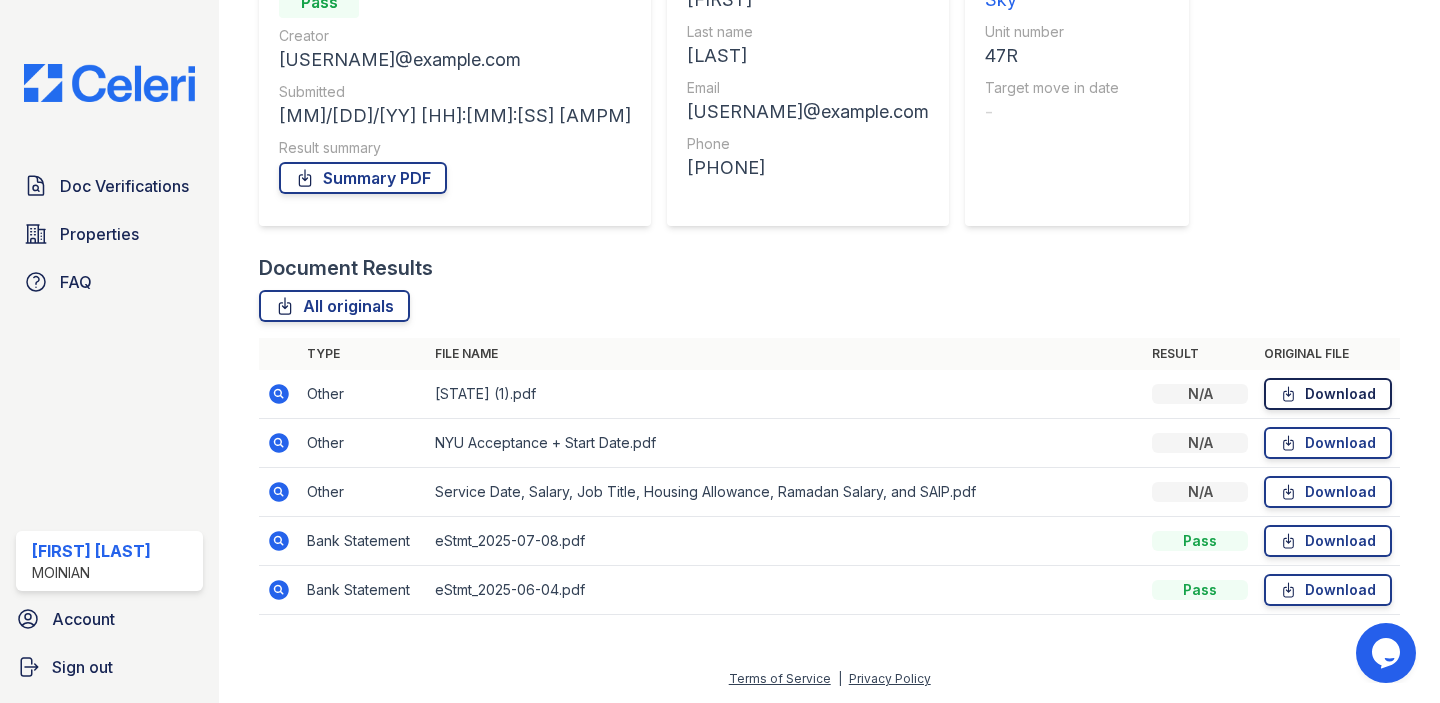 click on "Download" at bounding box center (1328, 394) 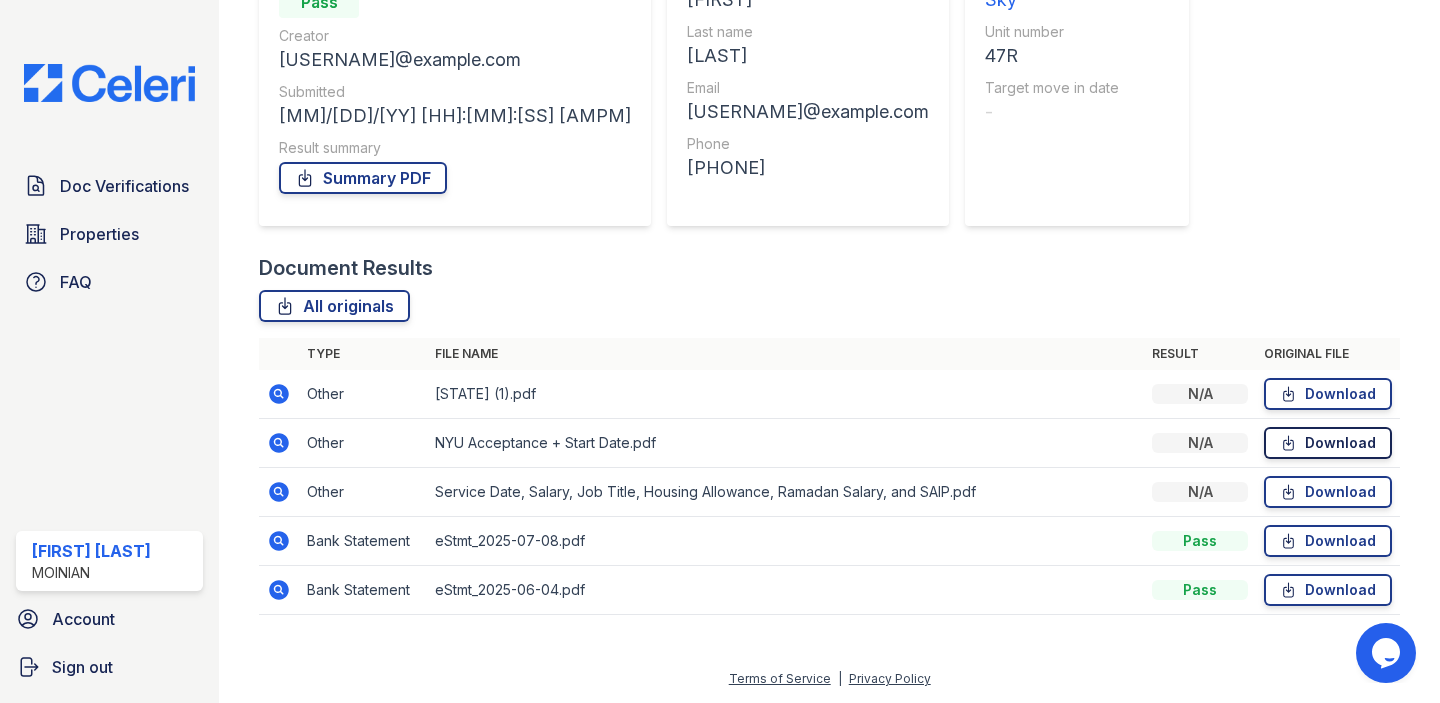 click on "Download" at bounding box center (1328, 443) 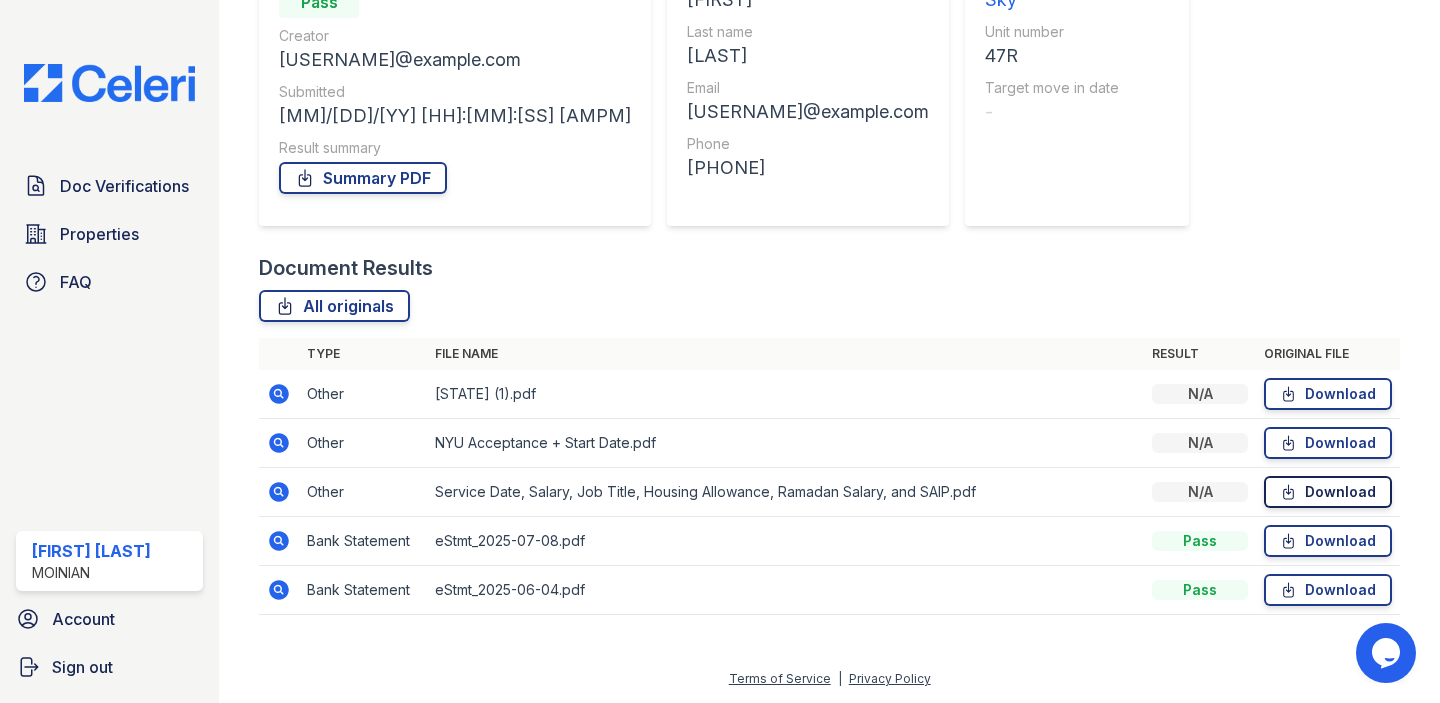 click on "Download" at bounding box center (1328, 492) 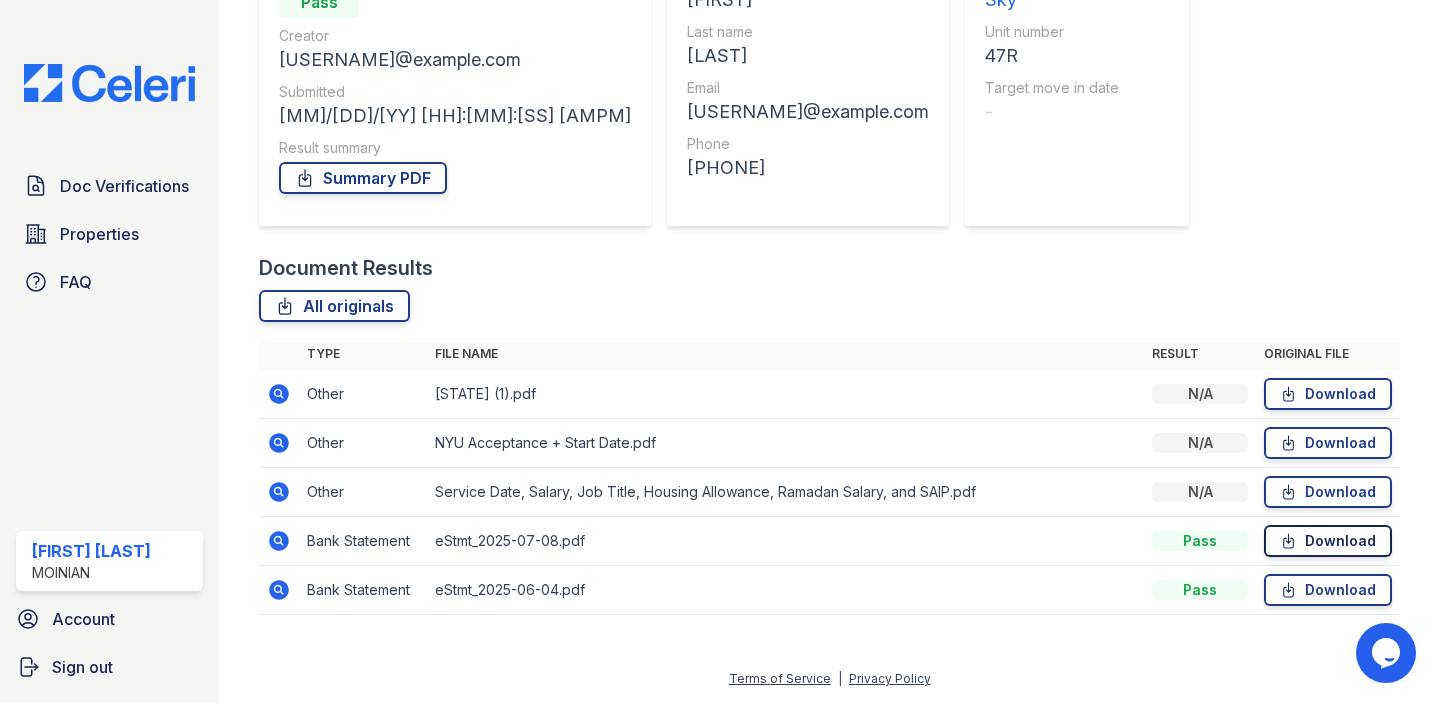 click on "Download" at bounding box center (1328, 541) 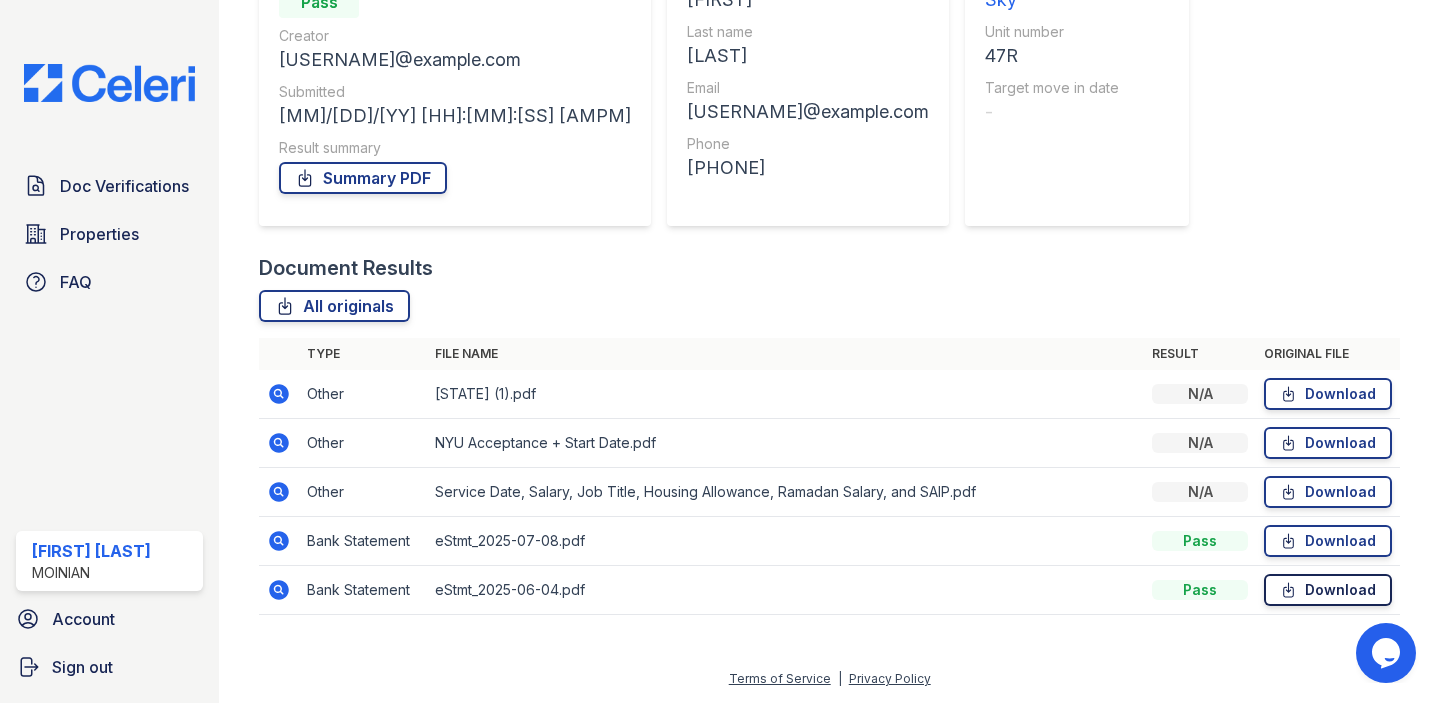 click on "Download" at bounding box center (1328, 590) 